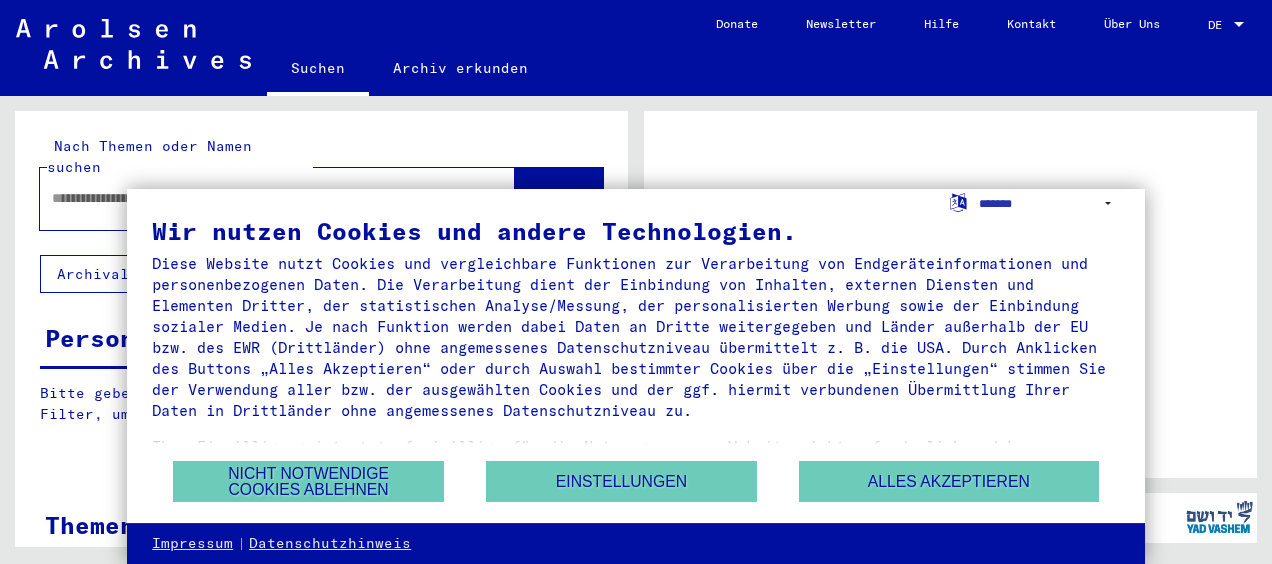 scroll, scrollTop: 0, scrollLeft: 0, axis: both 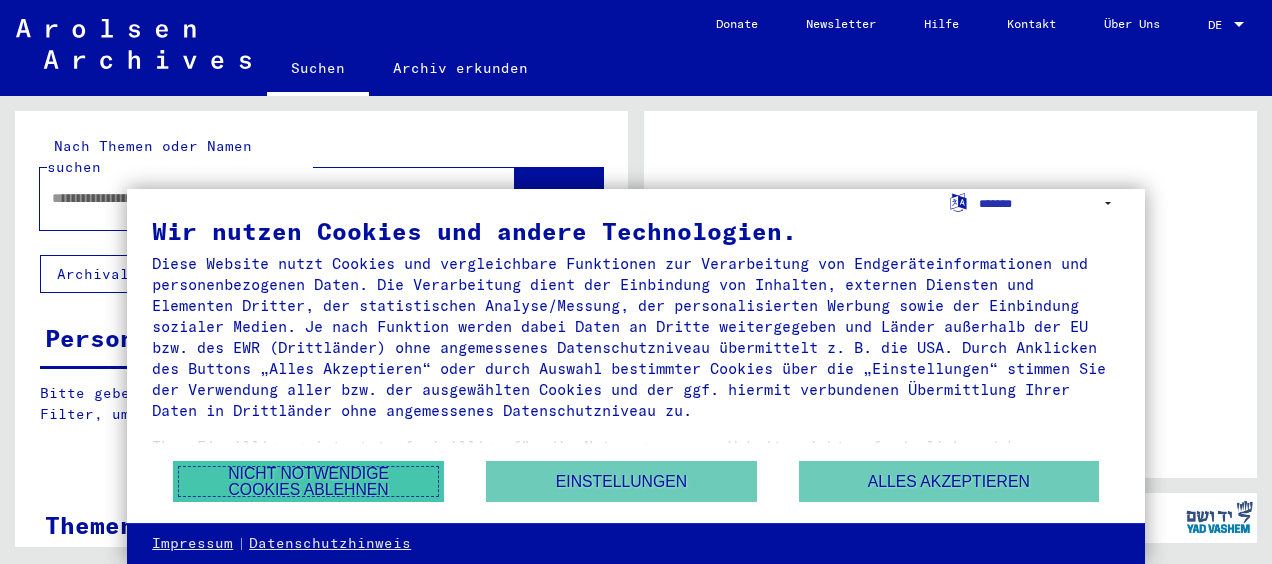 click on "Nicht notwendige Cookies ablehnen" at bounding box center [308, 481] 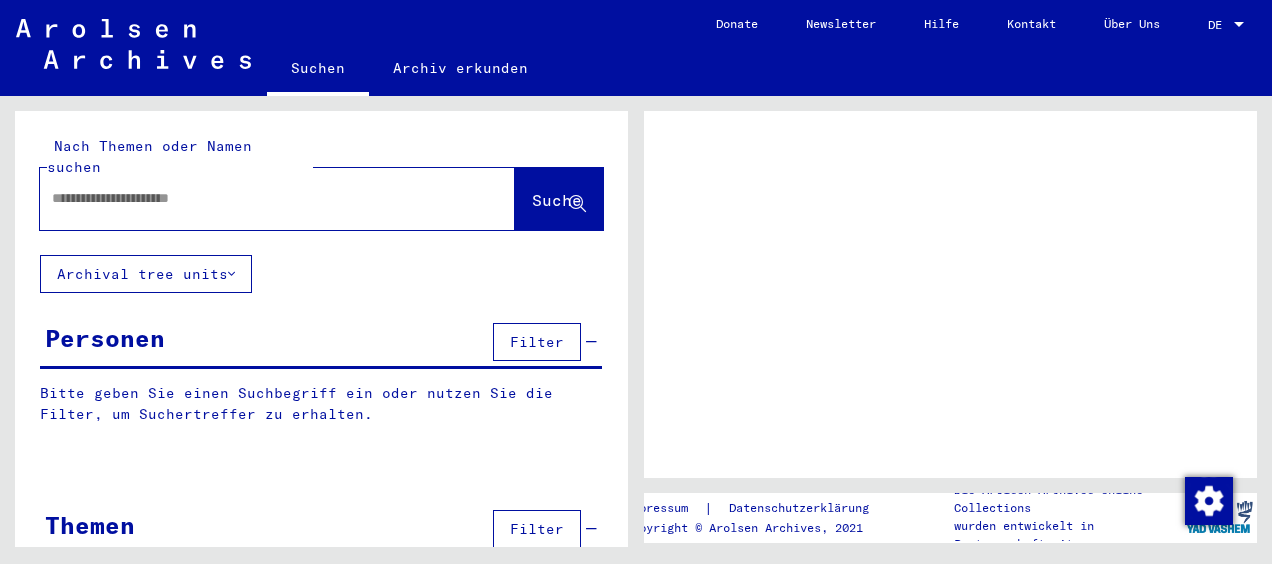 click at bounding box center [259, 198] 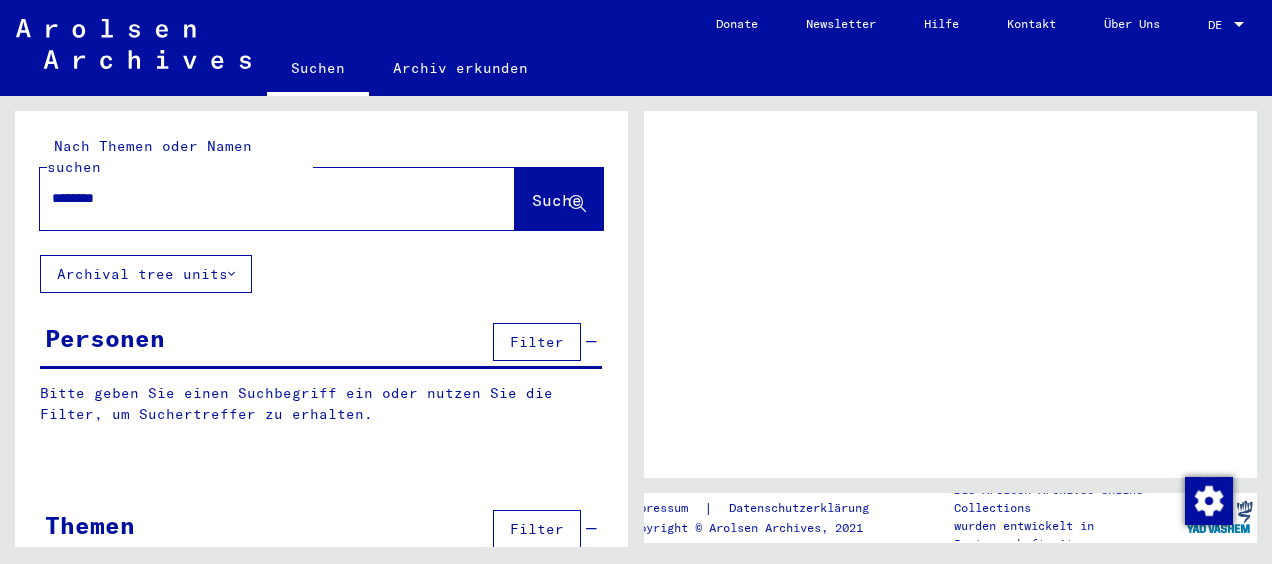 type on "********" 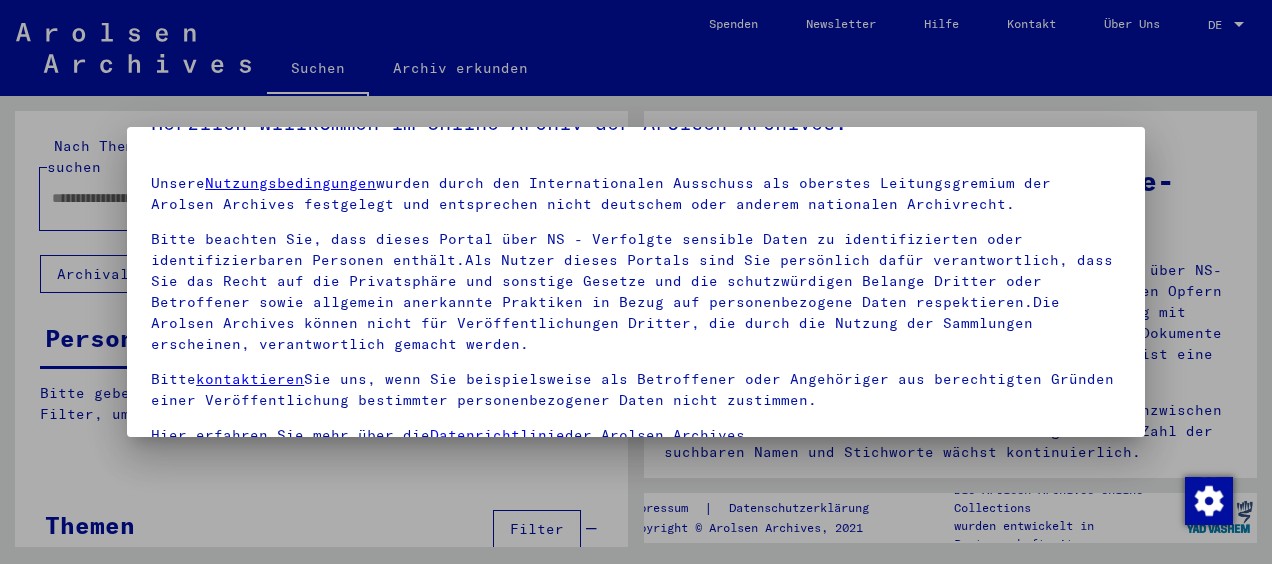 scroll, scrollTop: 156, scrollLeft: 0, axis: vertical 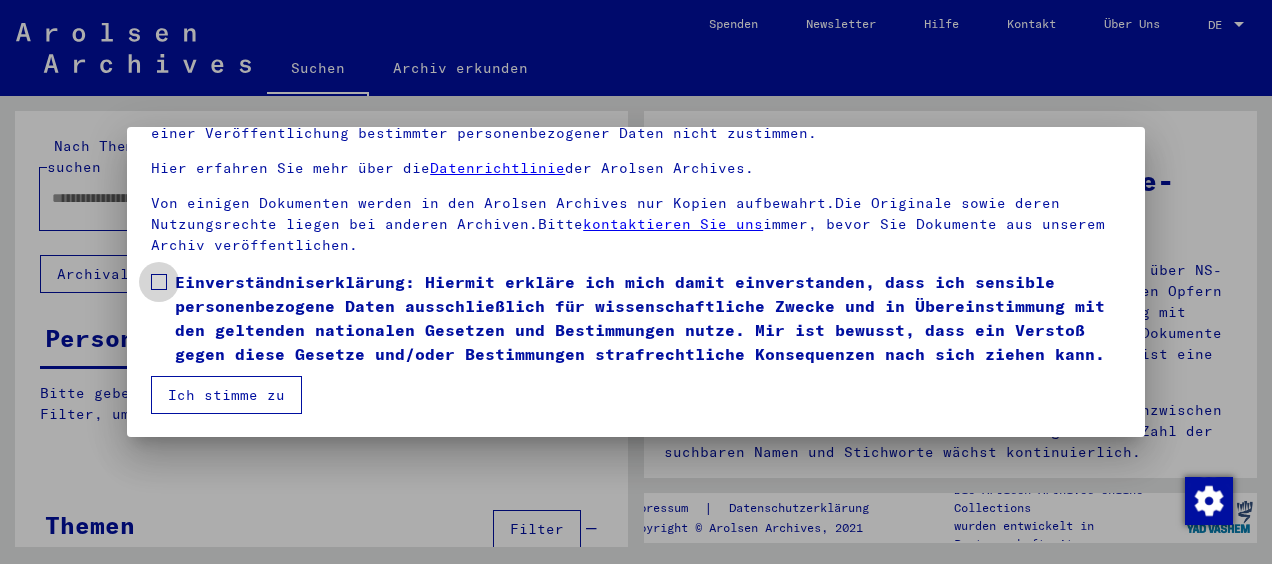 click at bounding box center (159, 282) 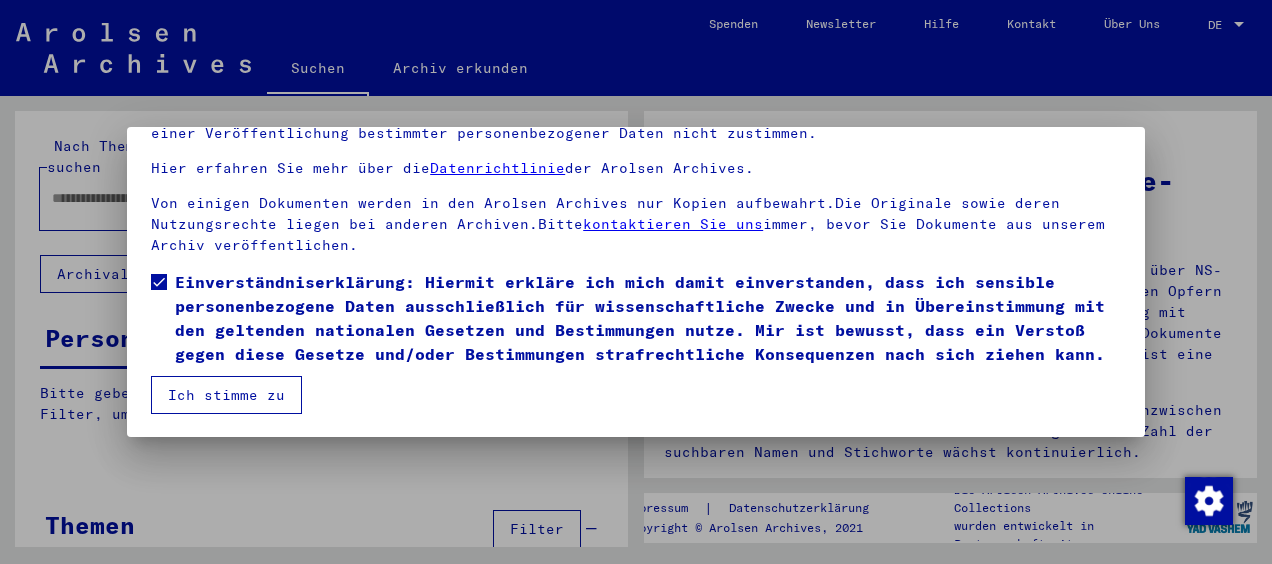 click on "Ich stimme zu" at bounding box center (226, 395) 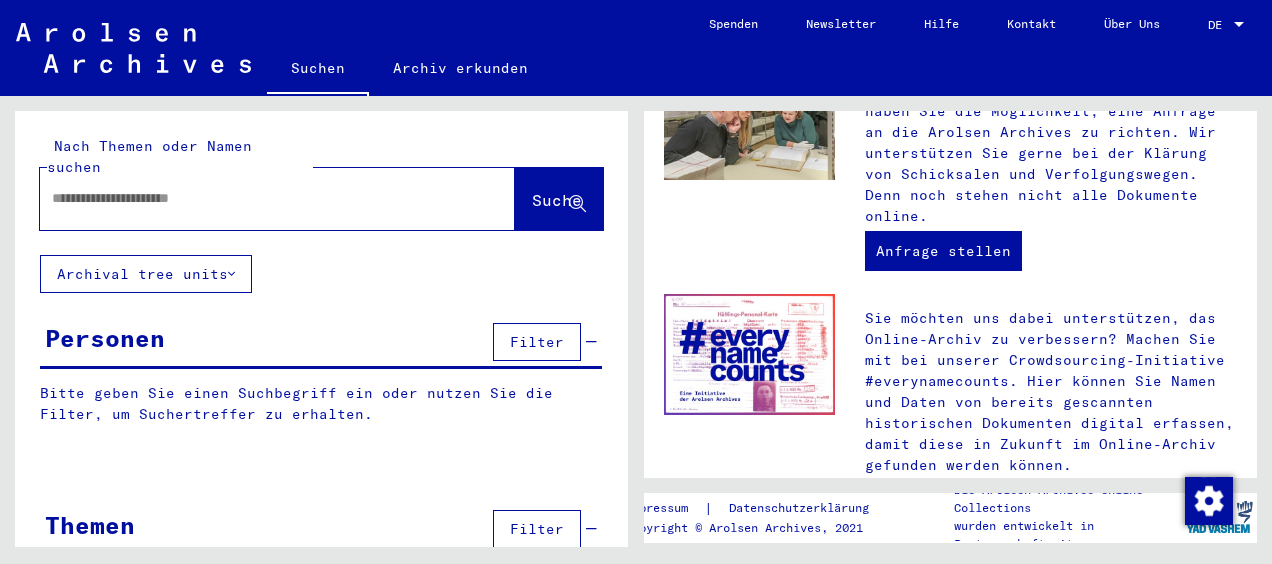 scroll, scrollTop: 845, scrollLeft: 0, axis: vertical 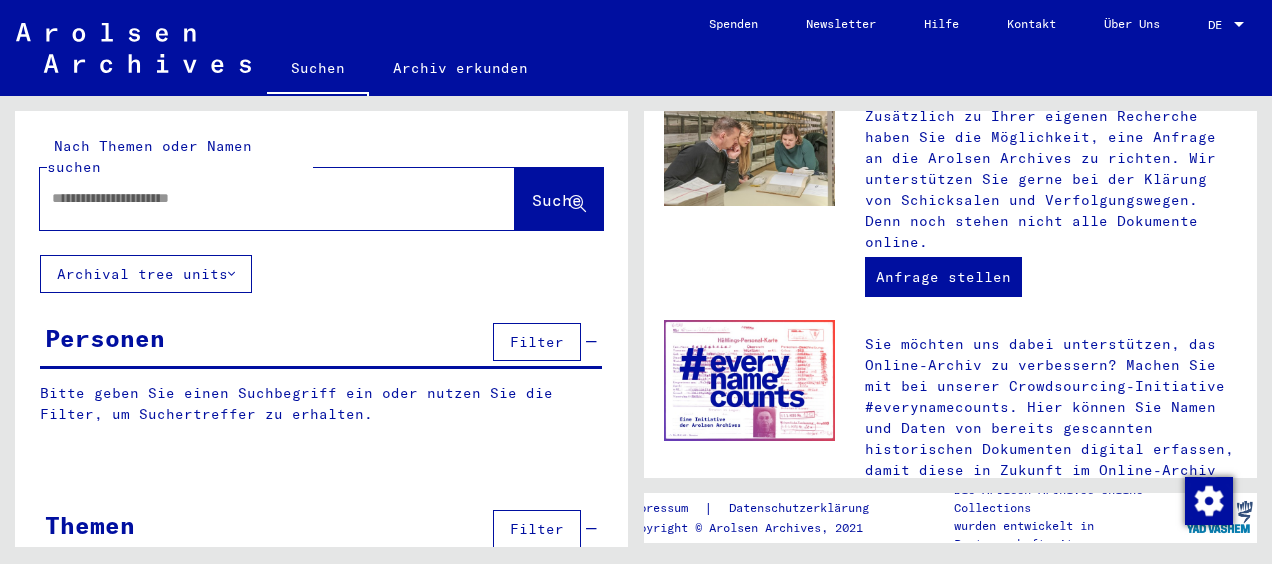 click at bounding box center [253, 198] 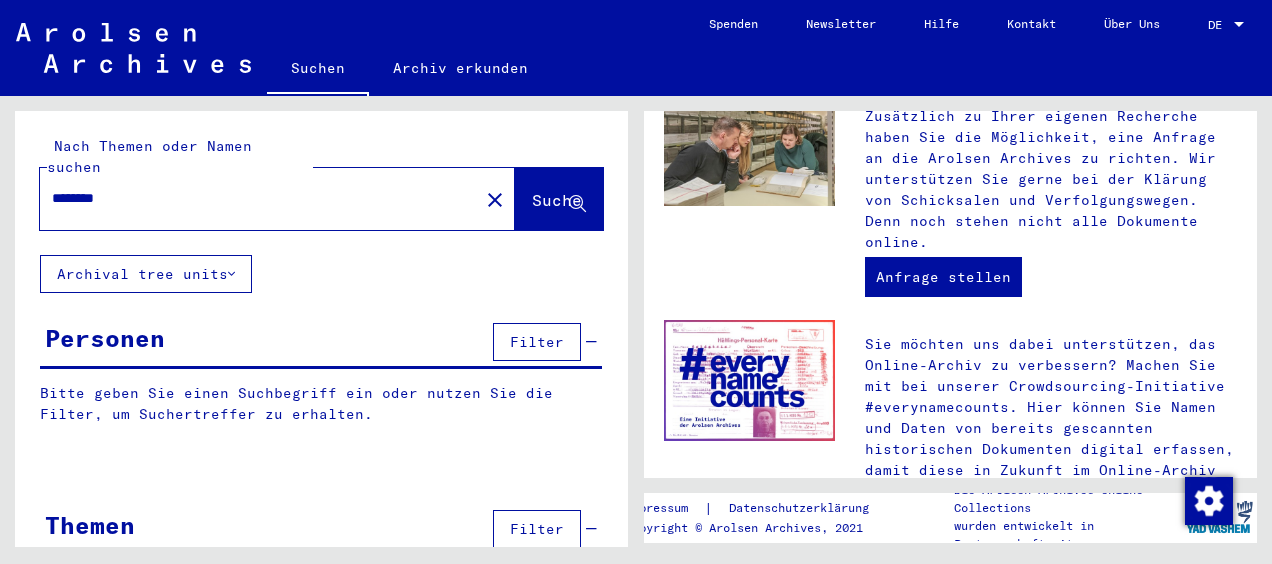 type on "********" 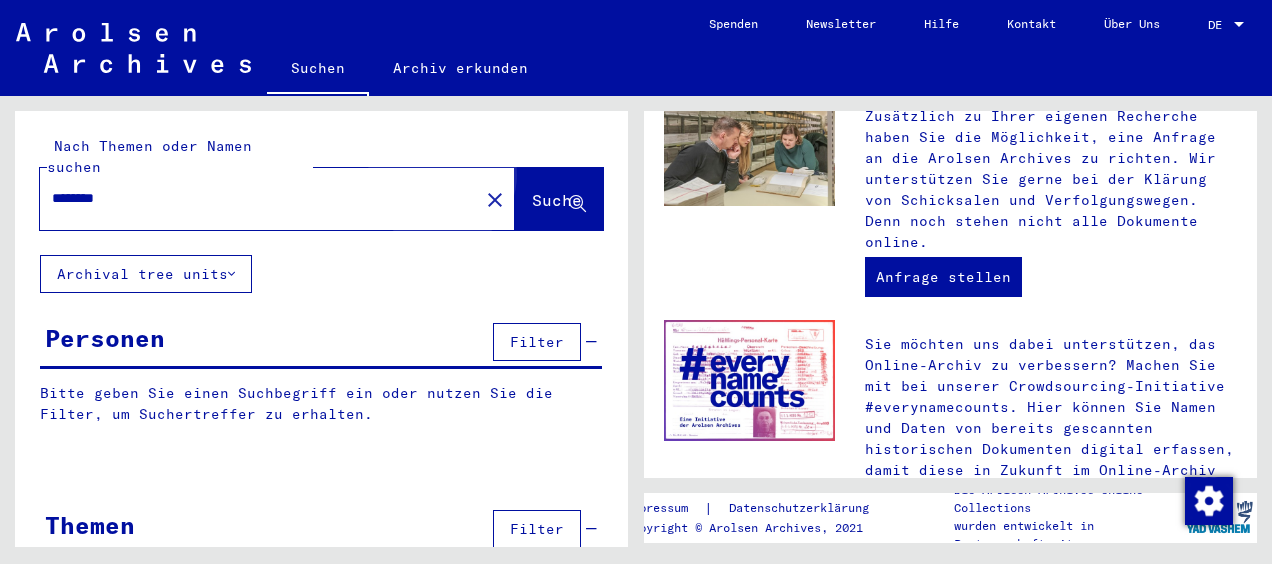 click on "Suche" 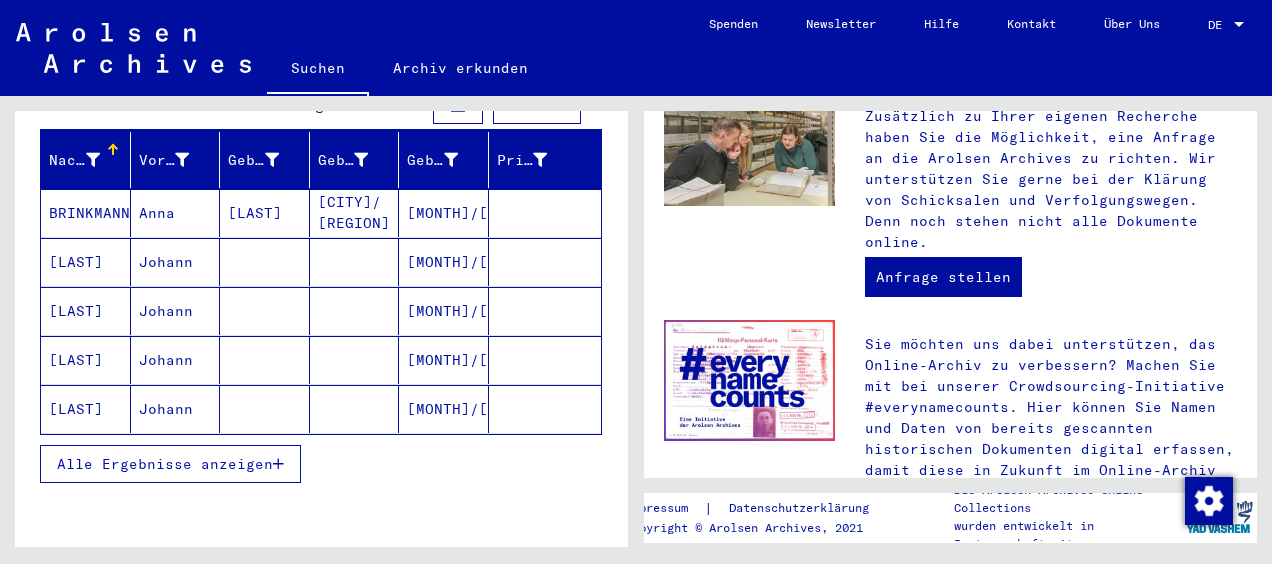 scroll, scrollTop: 240, scrollLeft: 0, axis: vertical 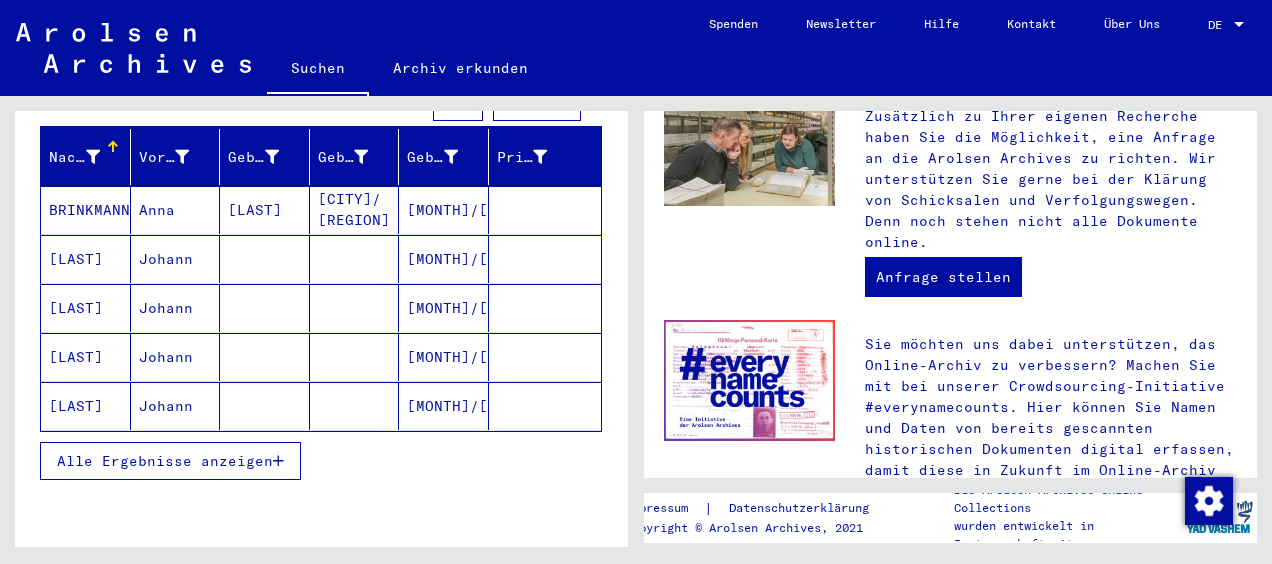click on "Alle Ergebnisse anzeigen" at bounding box center (165, 461) 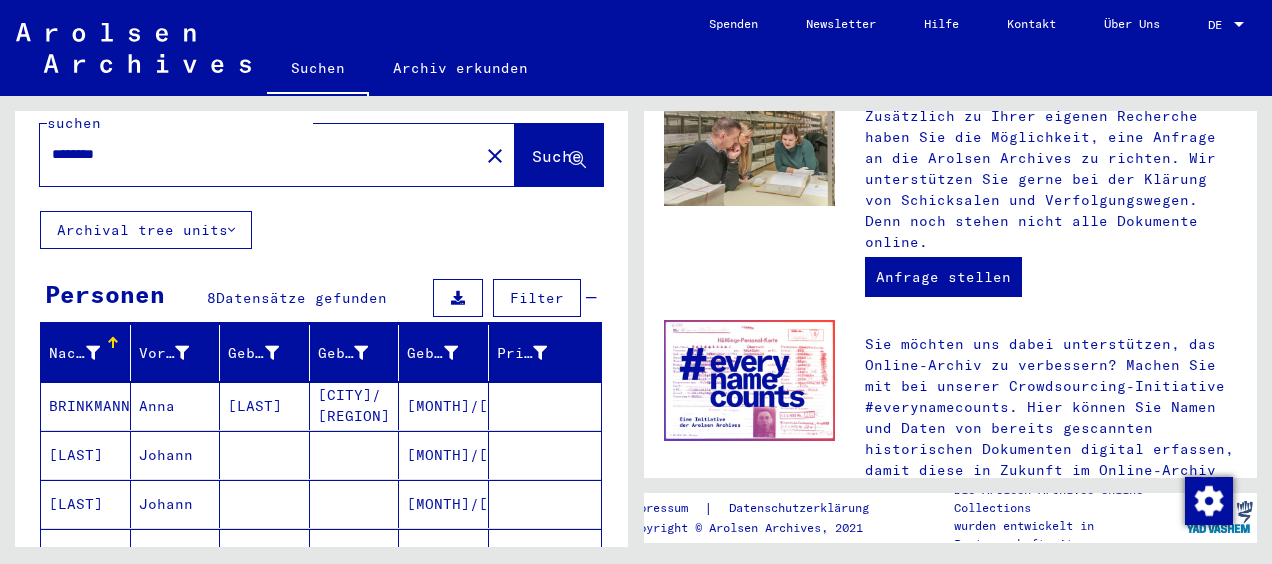 scroll, scrollTop: 26, scrollLeft: 0, axis: vertical 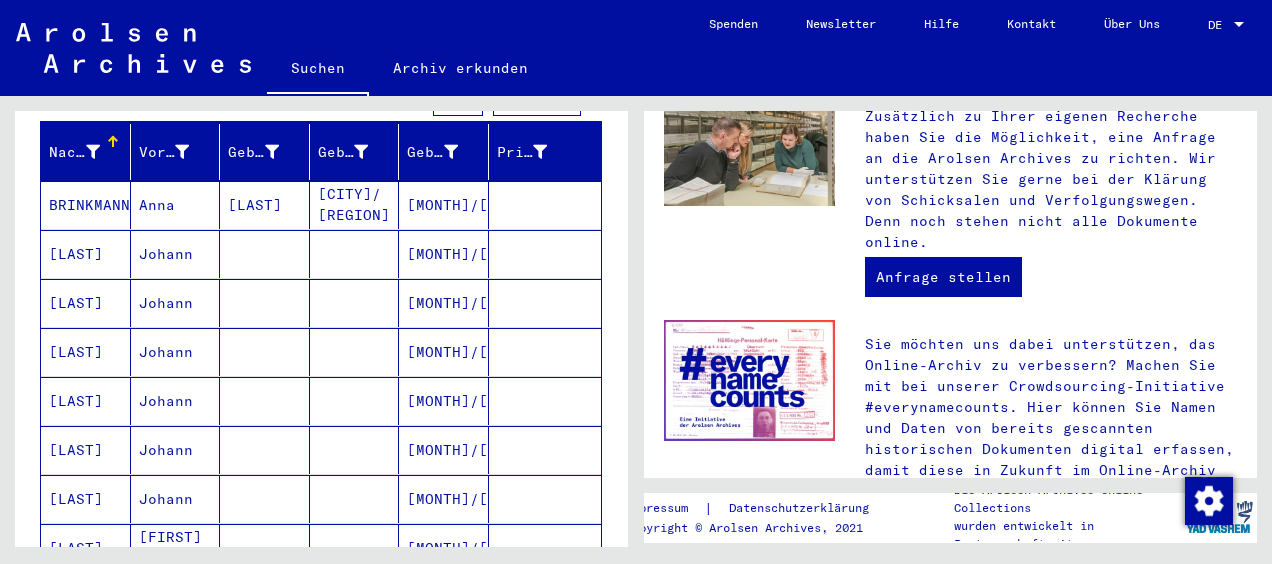 click on "BRINKMANN" at bounding box center [86, 254] 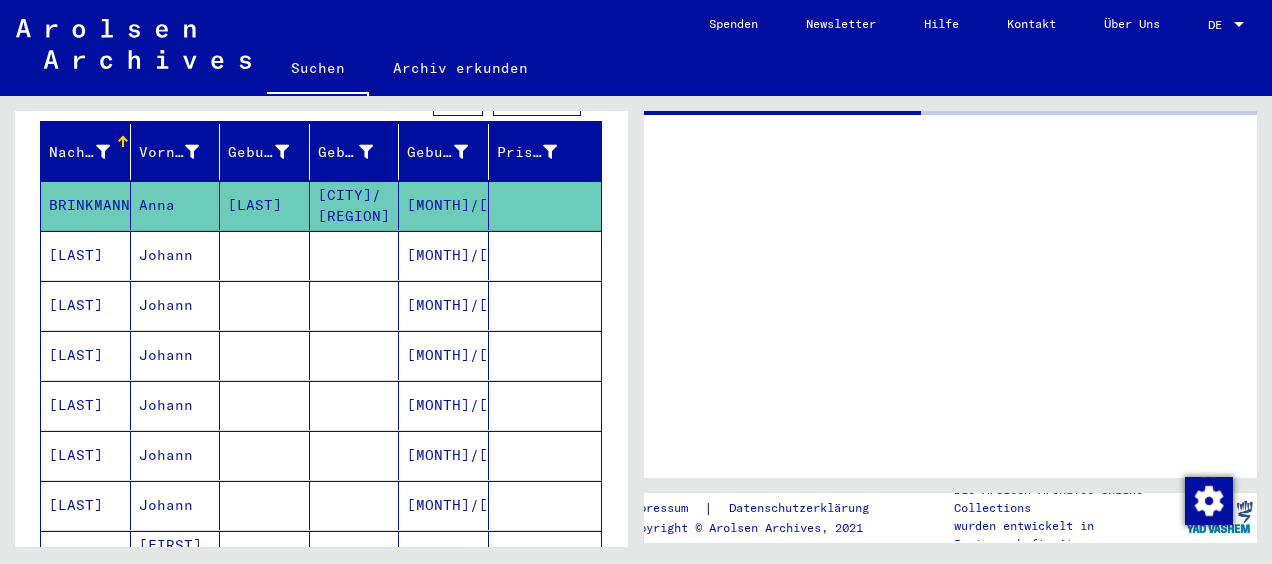 scroll, scrollTop: 0, scrollLeft: 0, axis: both 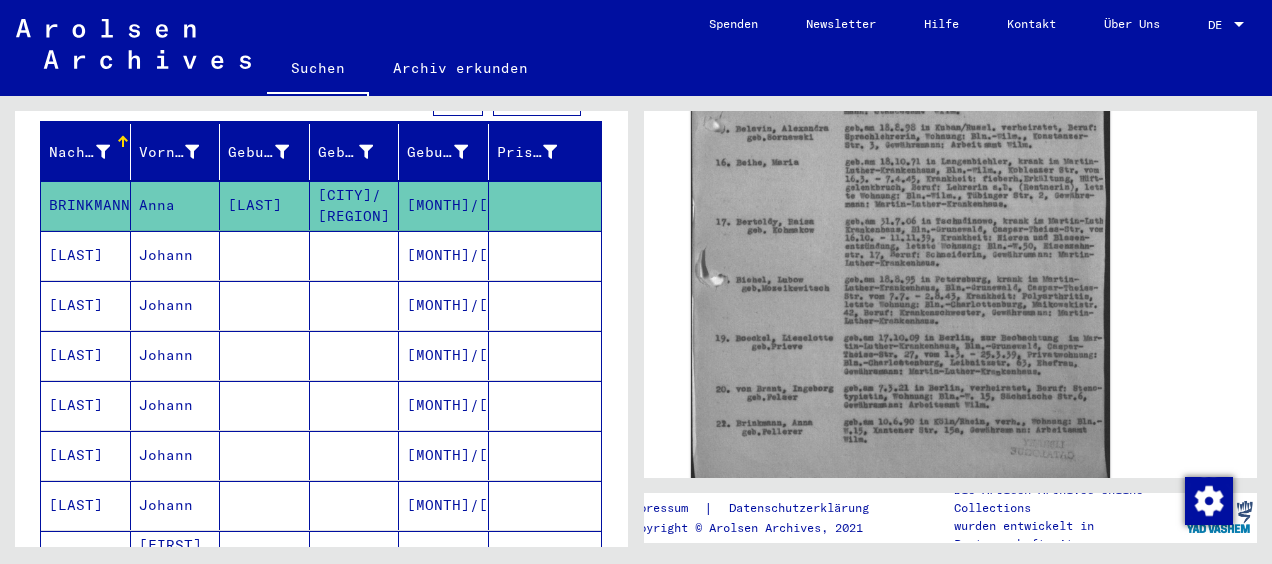 click 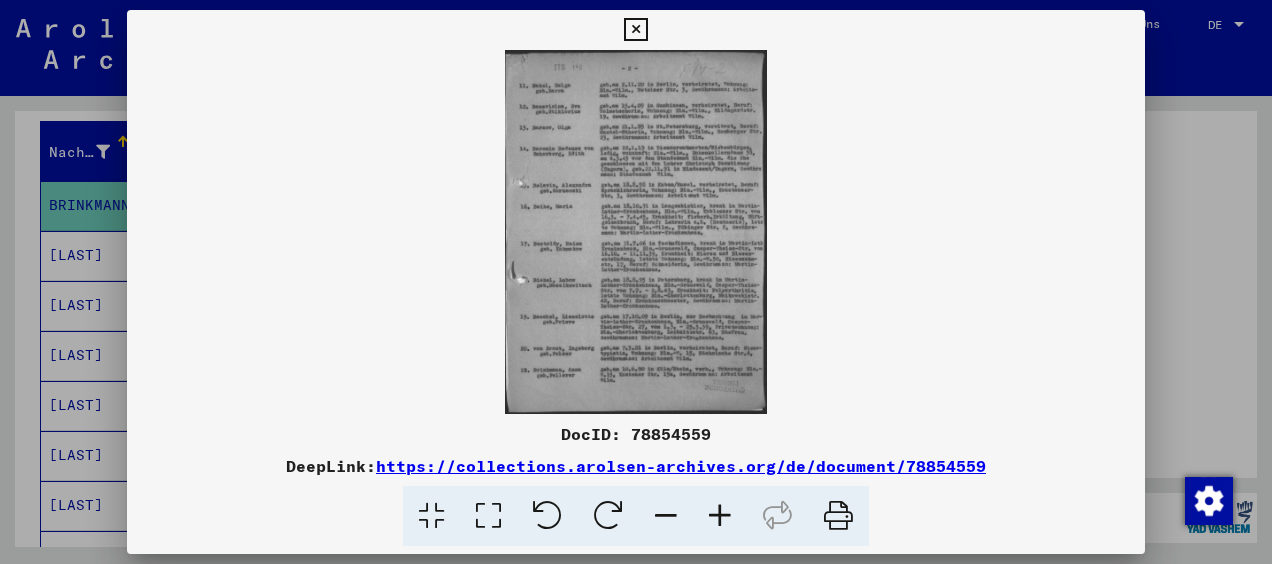 click at bounding box center [720, 516] 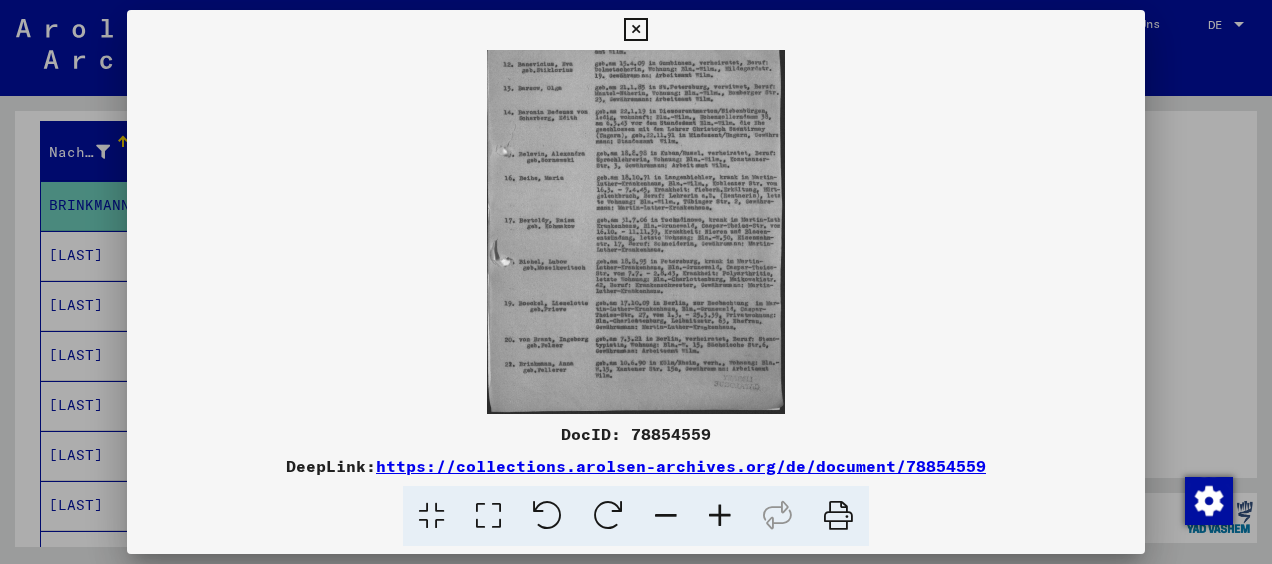 drag, startPoint x: 648, startPoint y: 336, endPoint x: 631, endPoint y: 170, distance: 166.86821 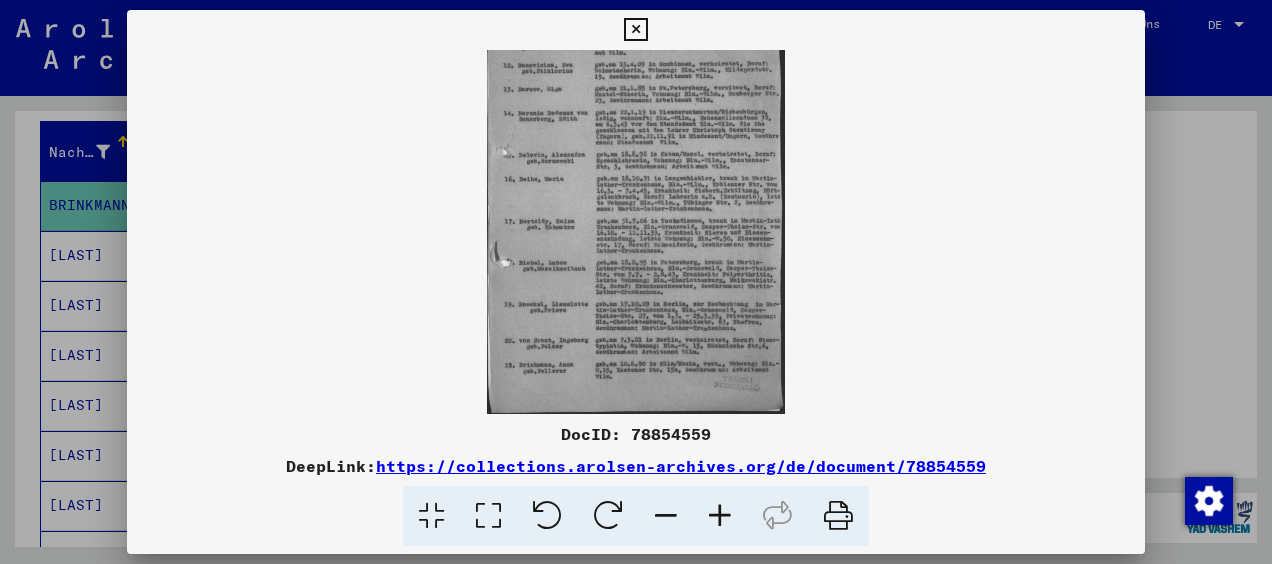 click at bounding box center [720, 516] 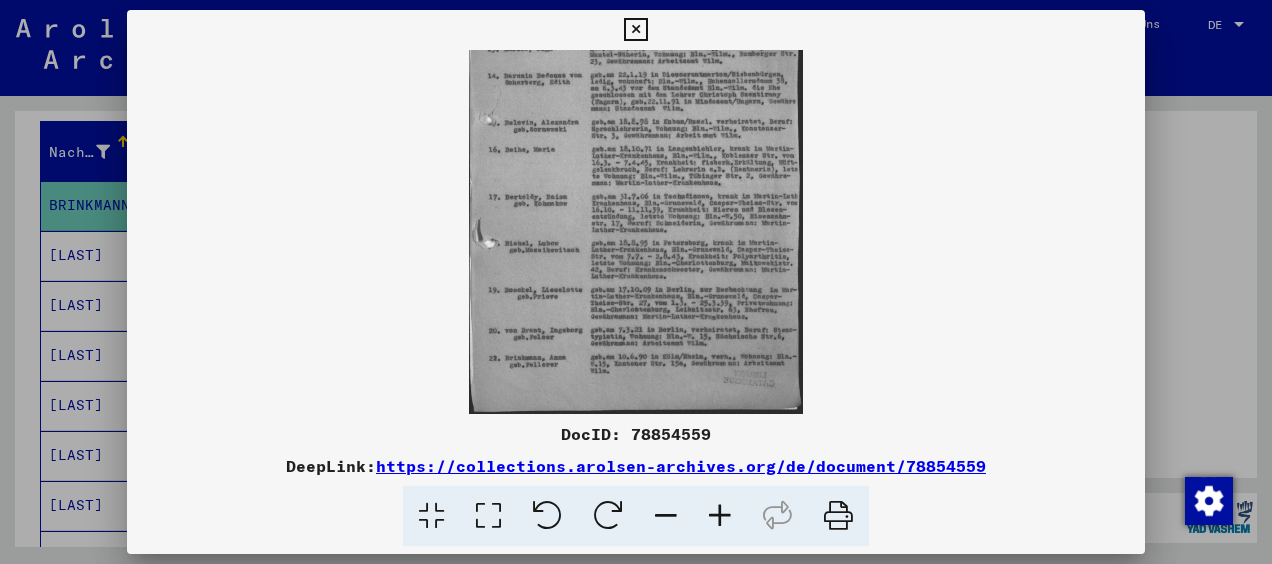 drag, startPoint x: 649, startPoint y: 336, endPoint x: 644, endPoint y: 261, distance: 75.16648 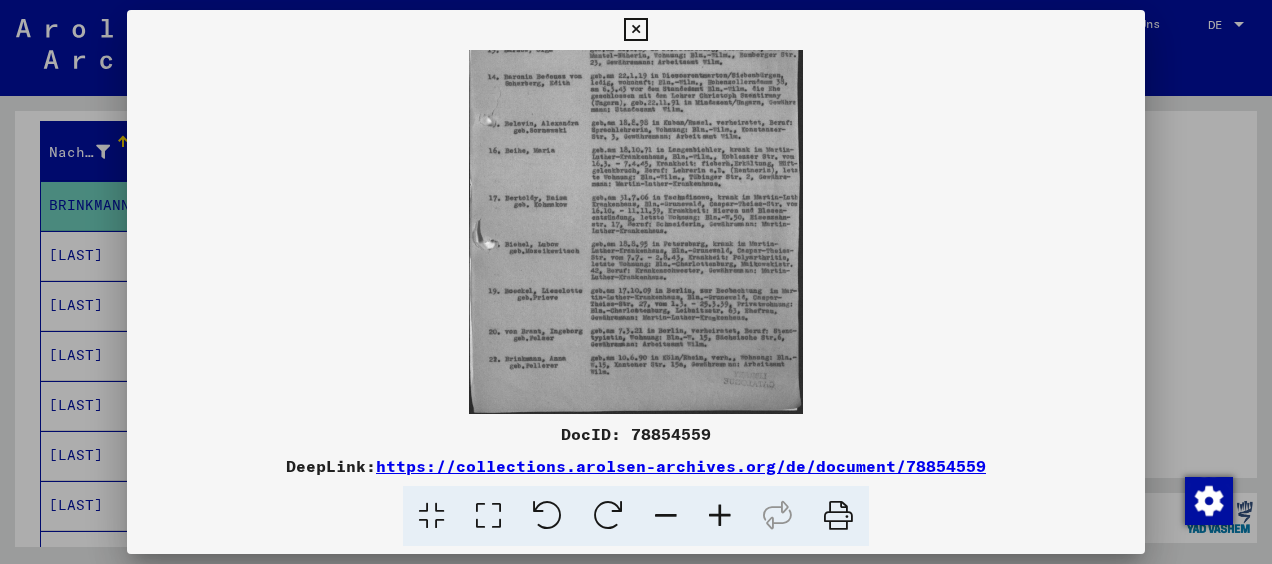 click at bounding box center (720, 516) 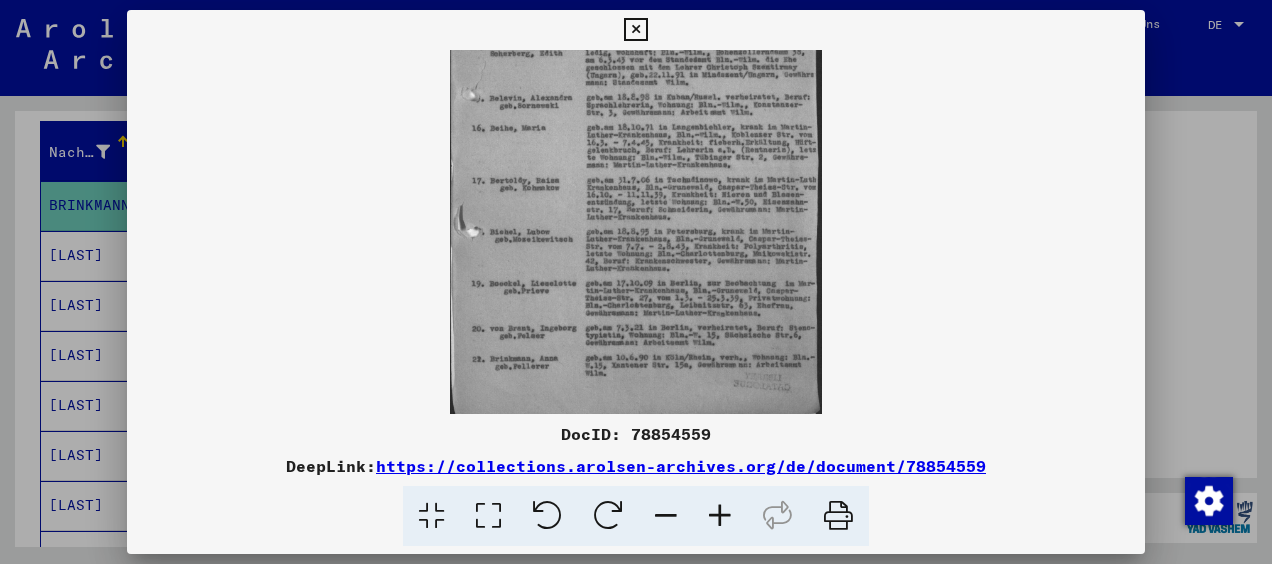 scroll, scrollTop: 150, scrollLeft: 0, axis: vertical 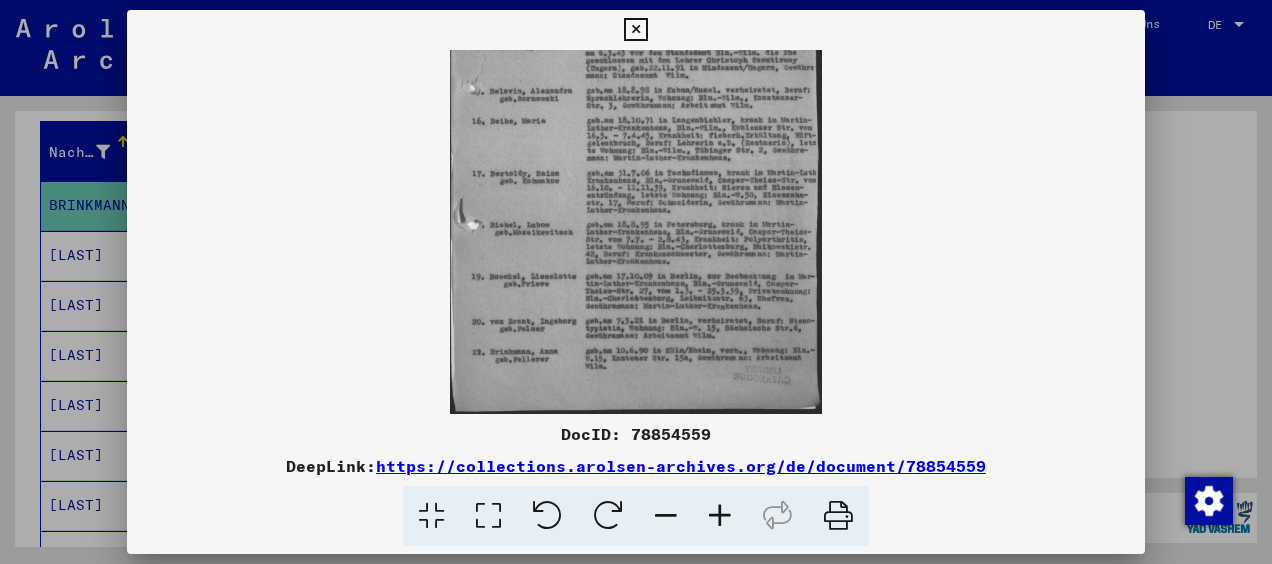 drag, startPoint x: 662, startPoint y: 402, endPoint x: 648, endPoint y: 292, distance: 110.88733 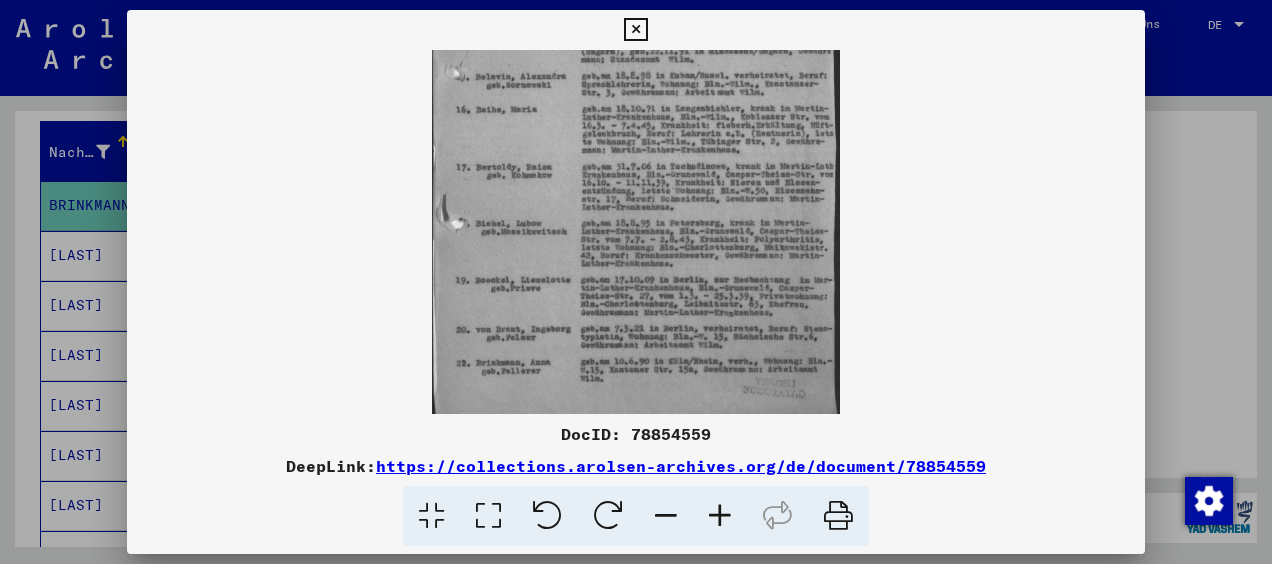 scroll, scrollTop: 200, scrollLeft: 0, axis: vertical 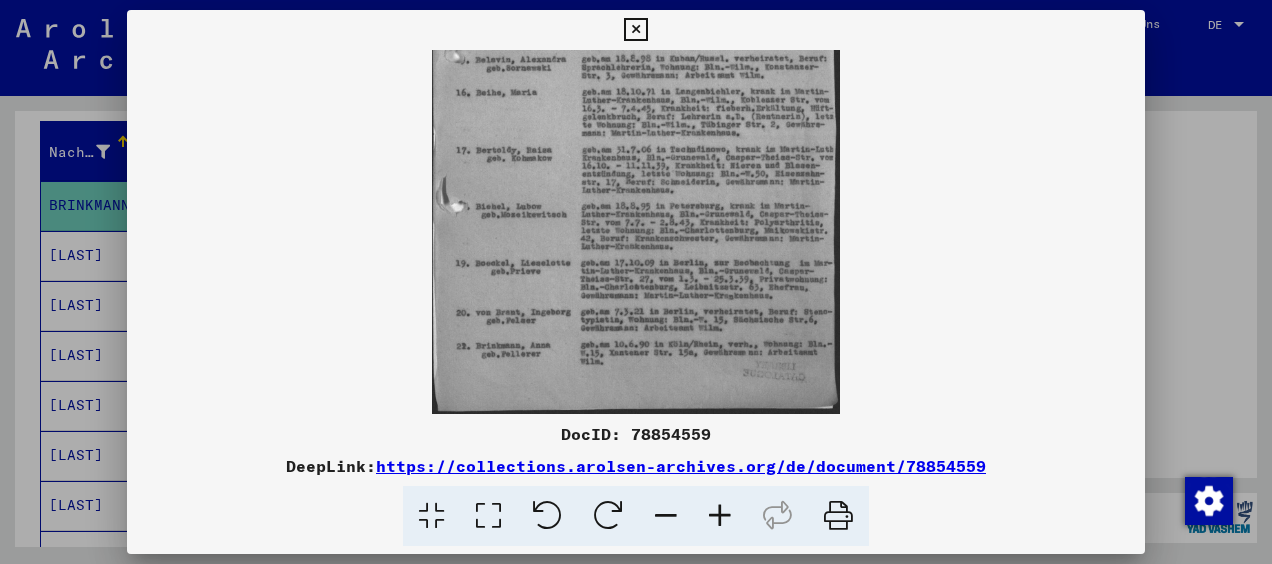 drag, startPoint x: 678, startPoint y: 346, endPoint x: 652, endPoint y: 247, distance: 102.357216 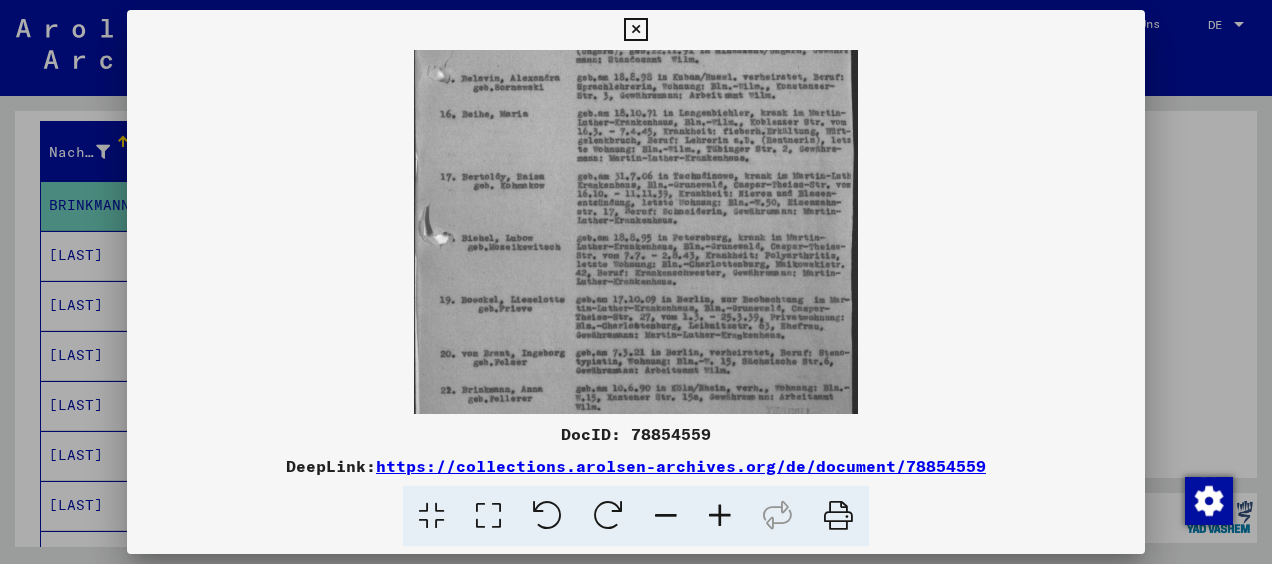 click at bounding box center [720, 516] 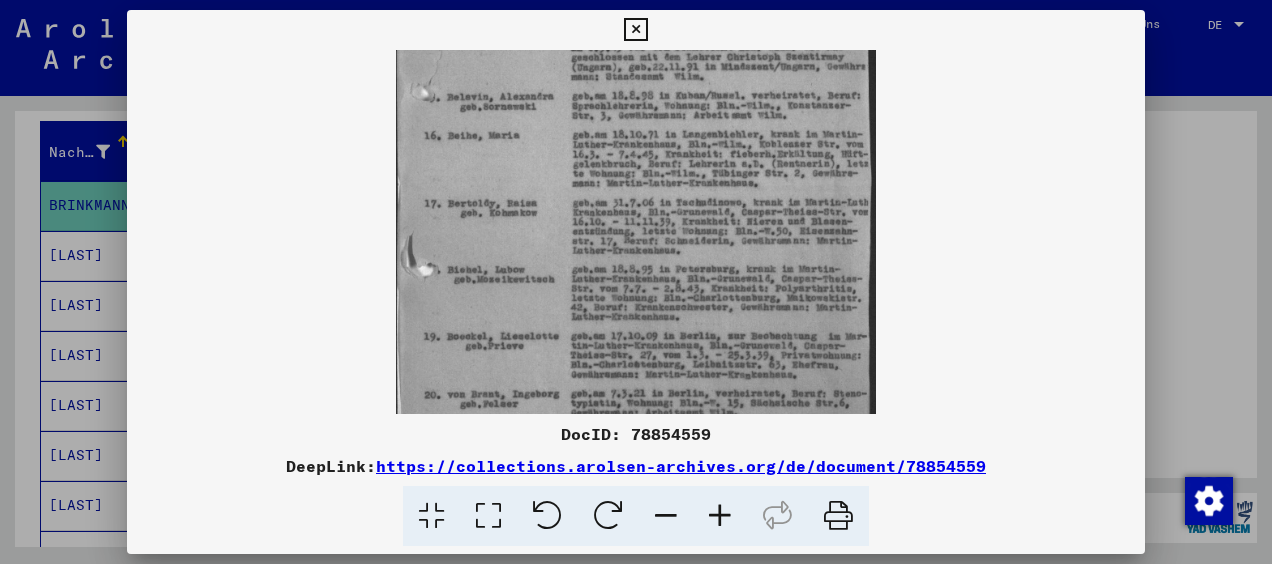 click at bounding box center (720, 516) 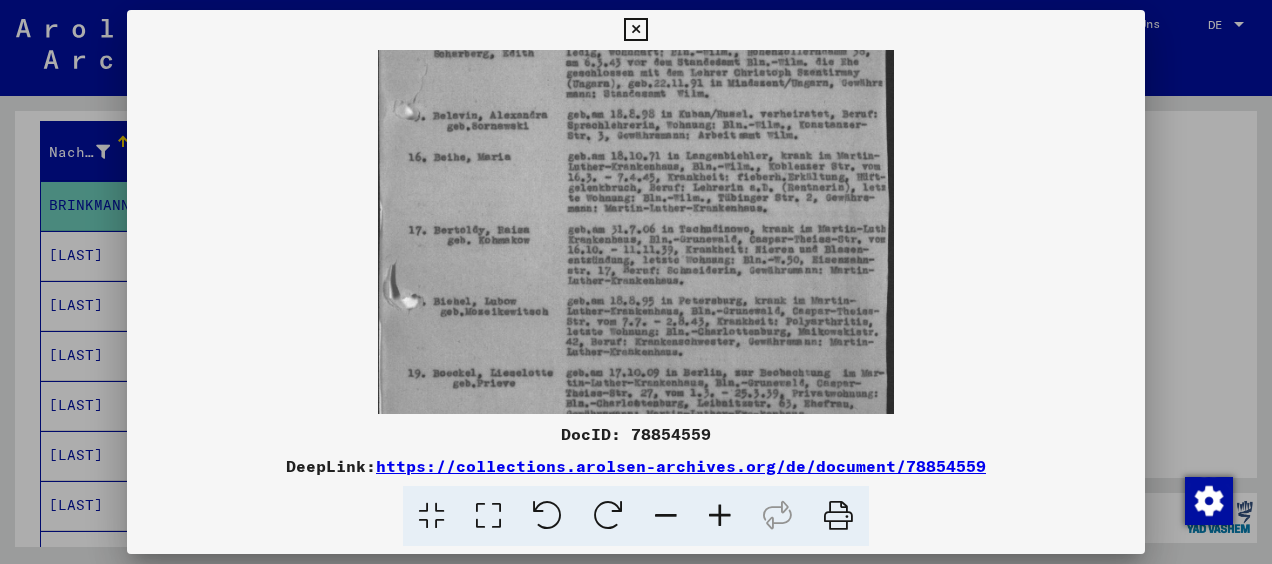 click at bounding box center (720, 516) 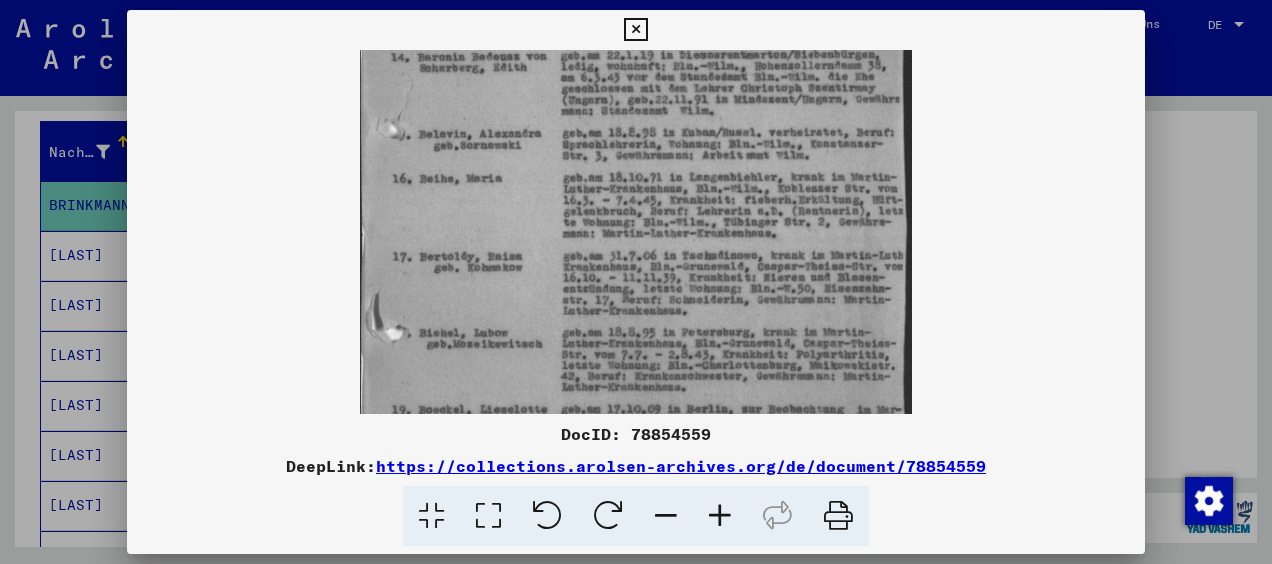click at bounding box center [720, 516] 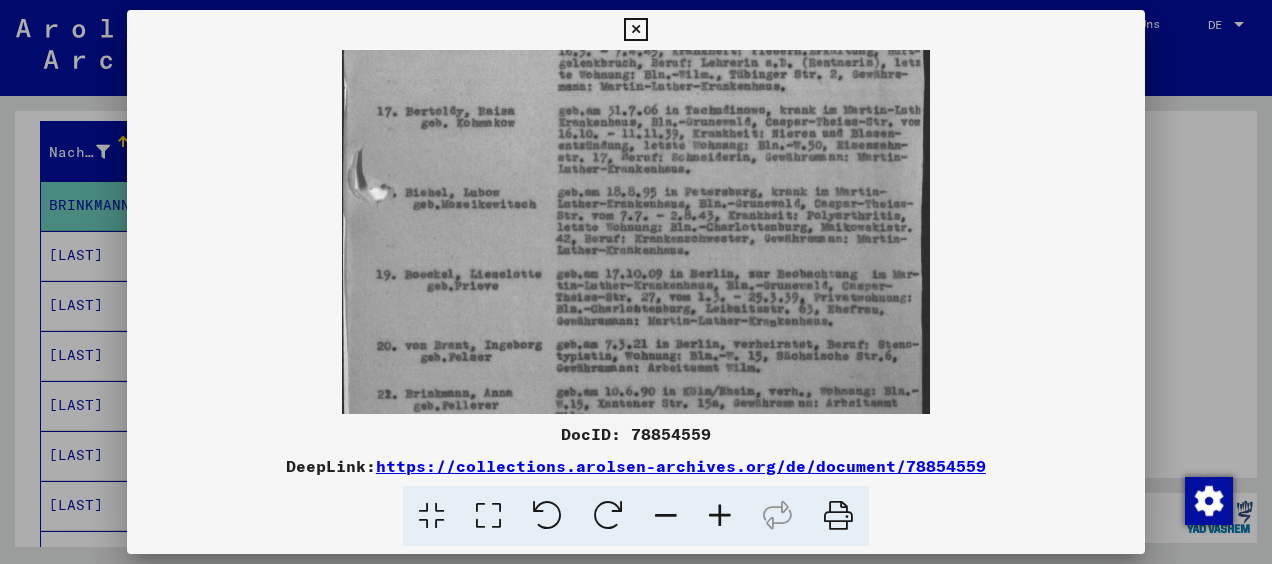 drag, startPoint x: 642, startPoint y: 344, endPoint x: 629, endPoint y: 202, distance: 142.59383 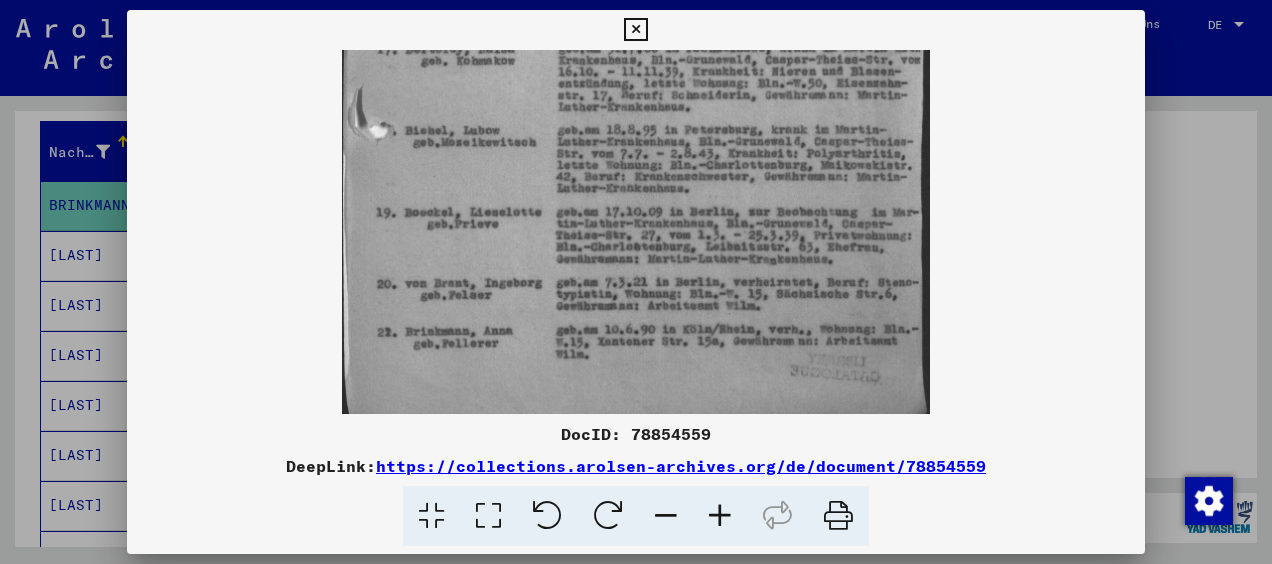 scroll, scrollTop: 450, scrollLeft: 0, axis: vertical 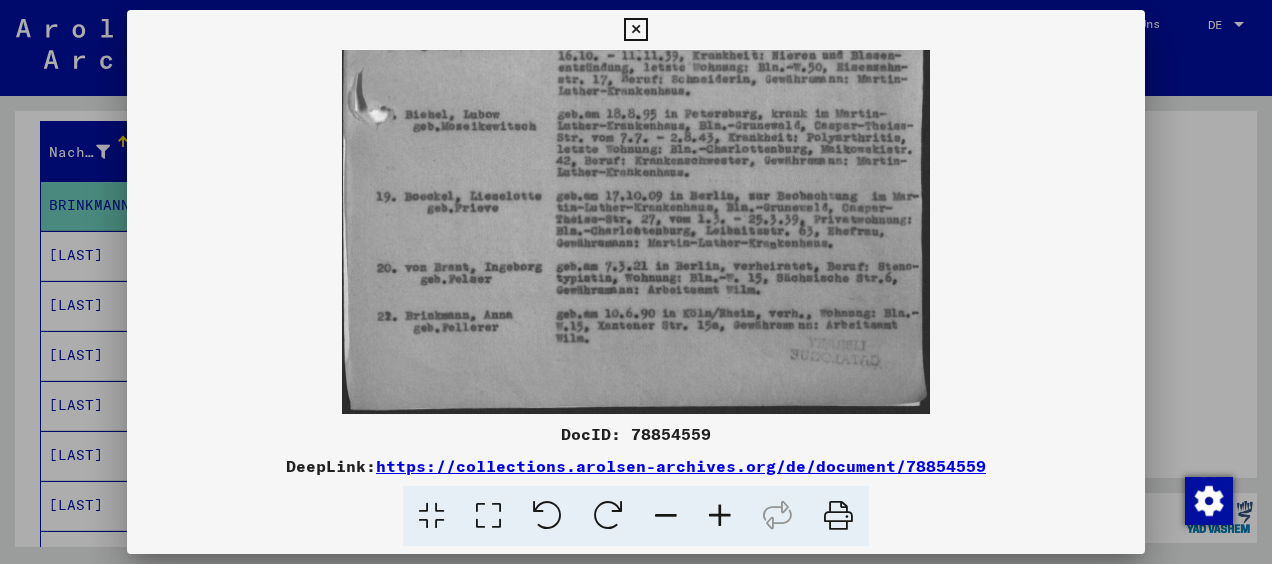 drag, startPoint x: 663, startPoint y: 218, endPoint x: 662, endPoint y: 128, distance: 90.005554 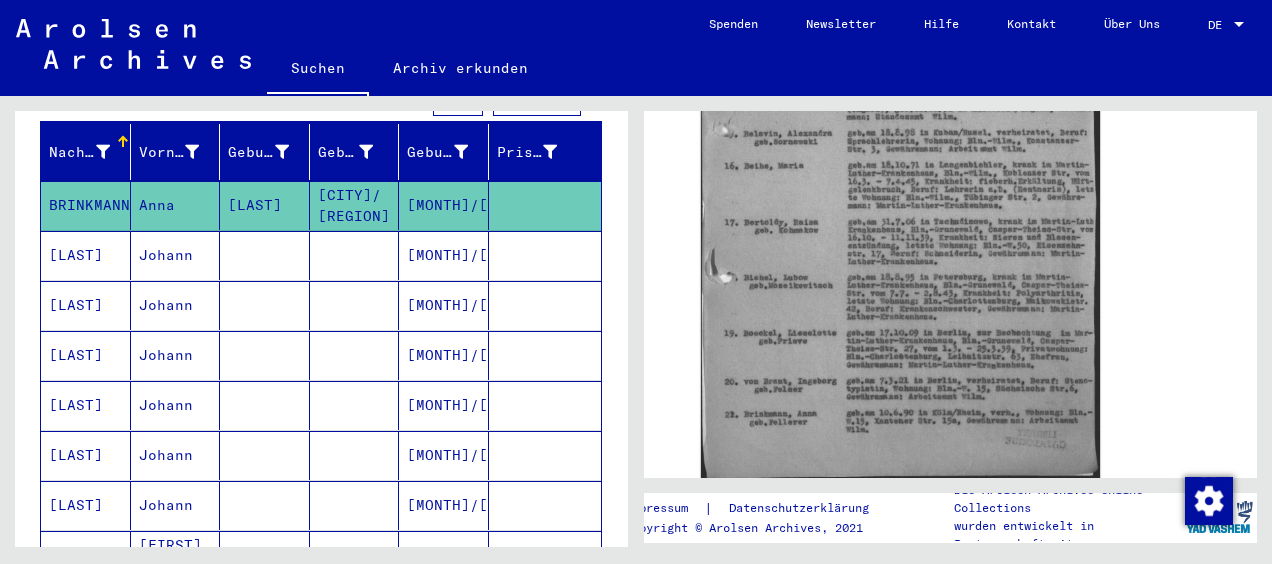 click on "[LAST]" at bounding box center [86, 355] 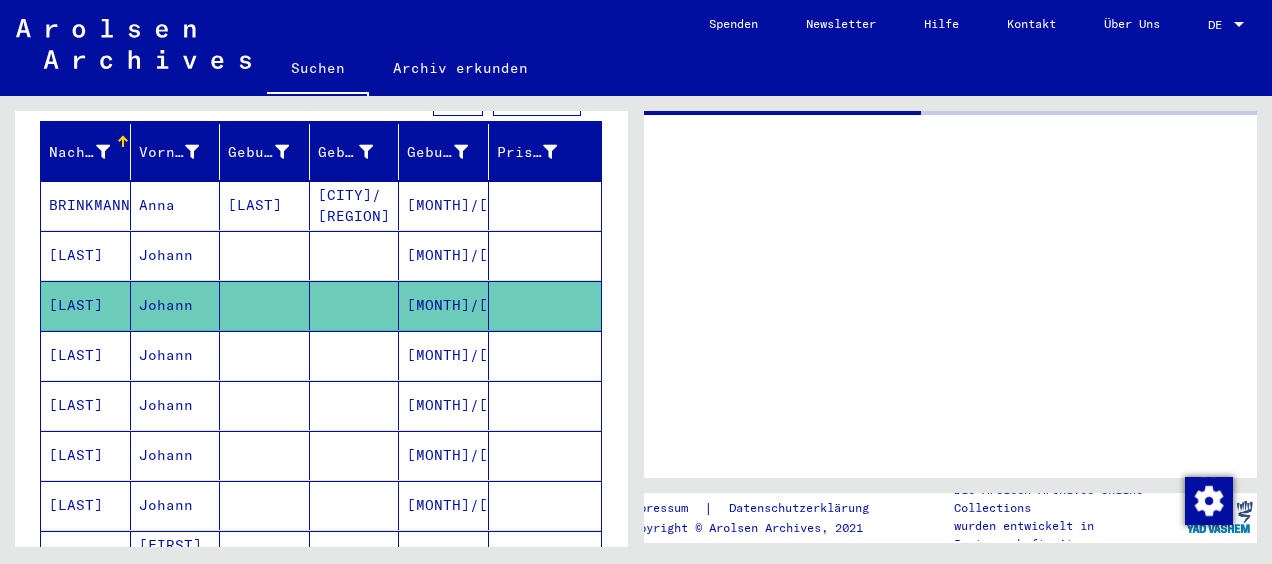 scroll, scrollTop: 0, scrollLeft: 0, axis: both 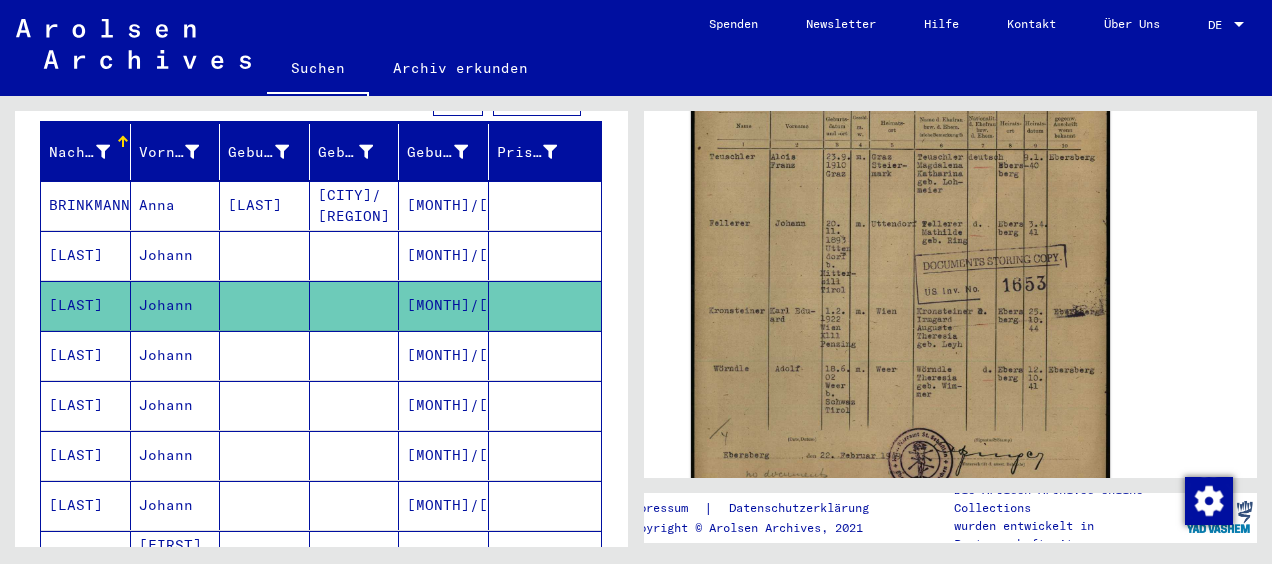 click 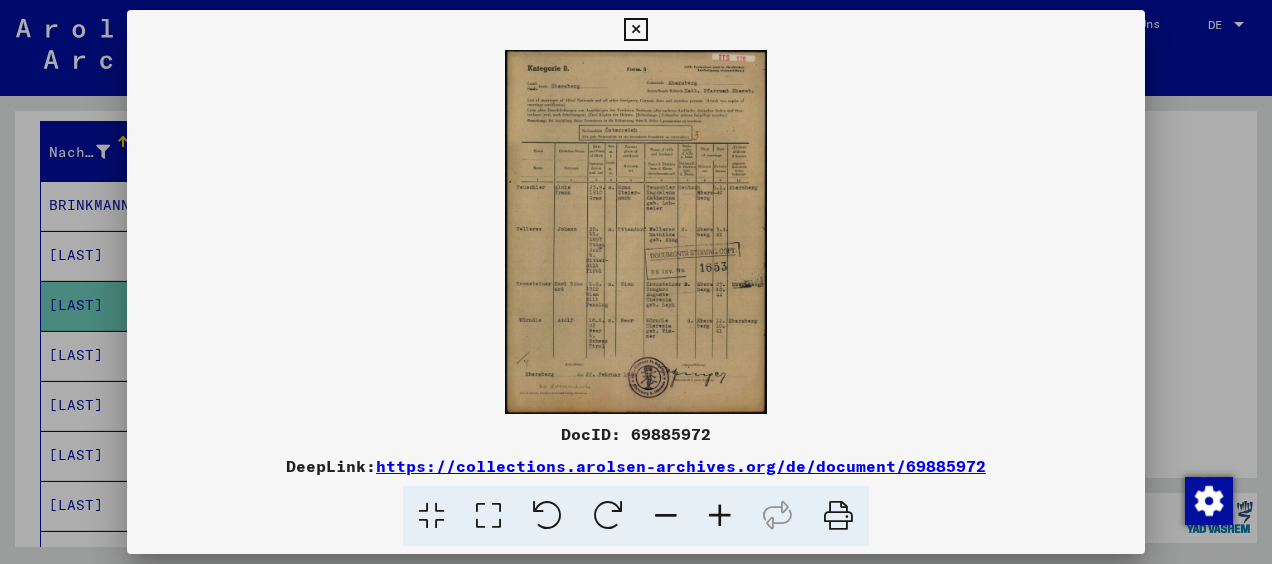 click at bounding box center (720, 516) 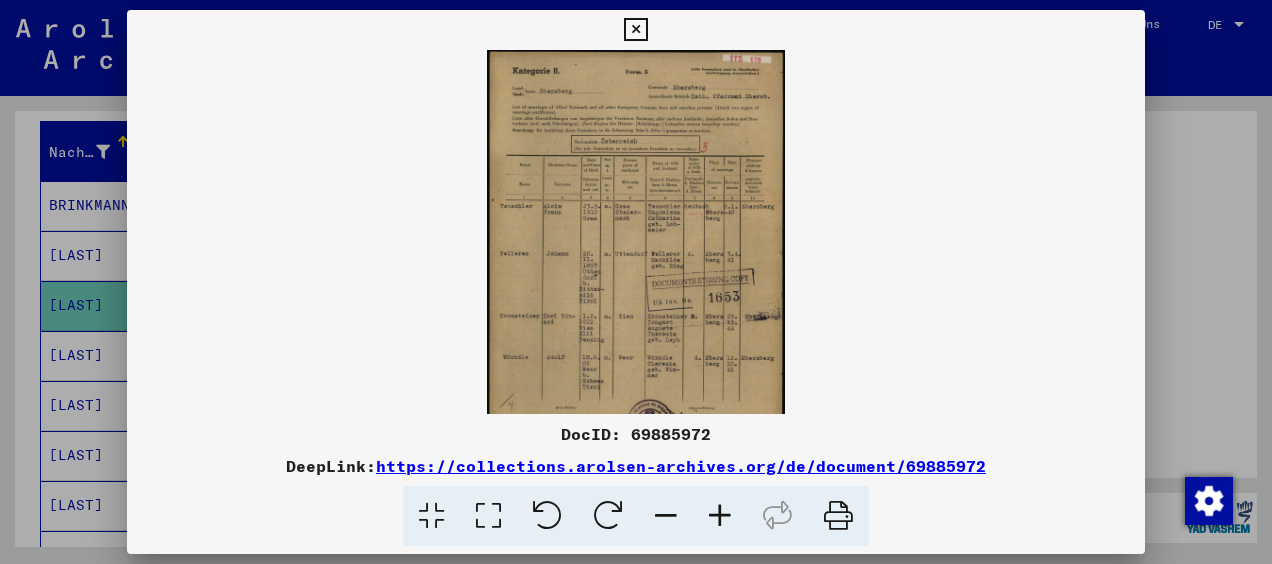 click at bounding box center [720, 516] 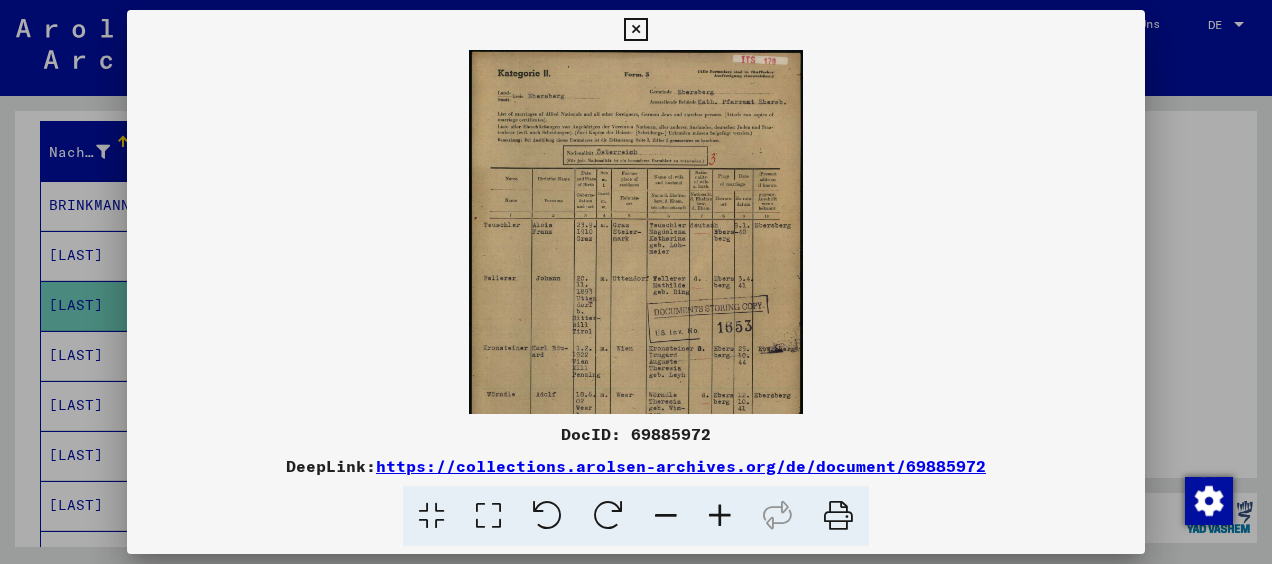 click at bounding box center (720, 516) 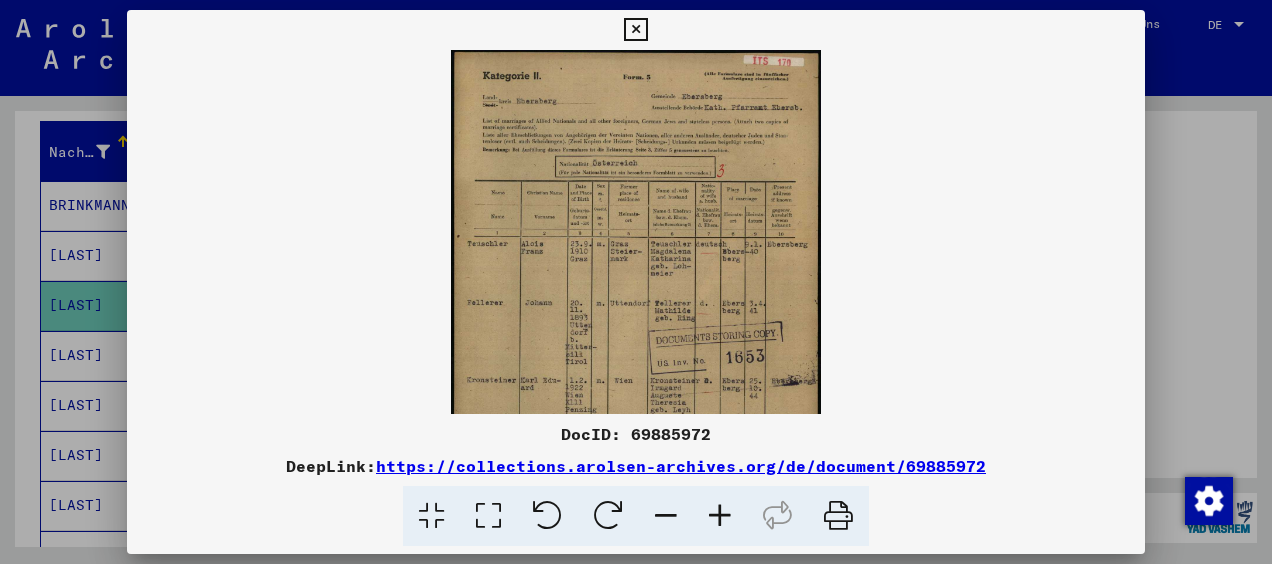 click at bounding box center (720, 516) 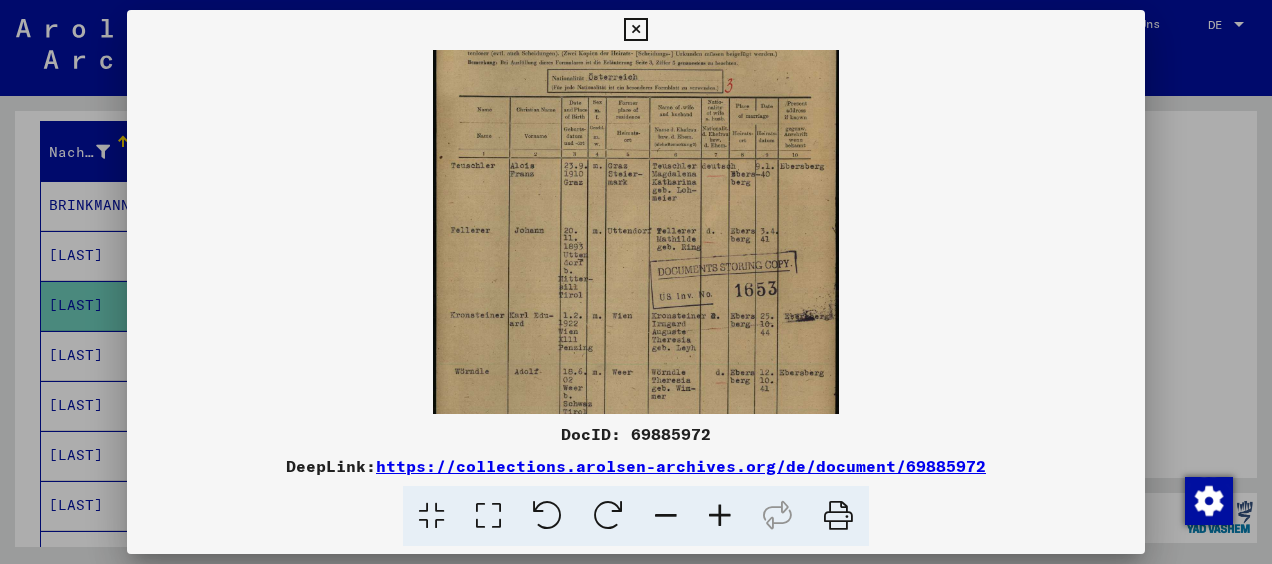 scroll, scrollTop: 106, scrollLeft: 0, axis: vertical 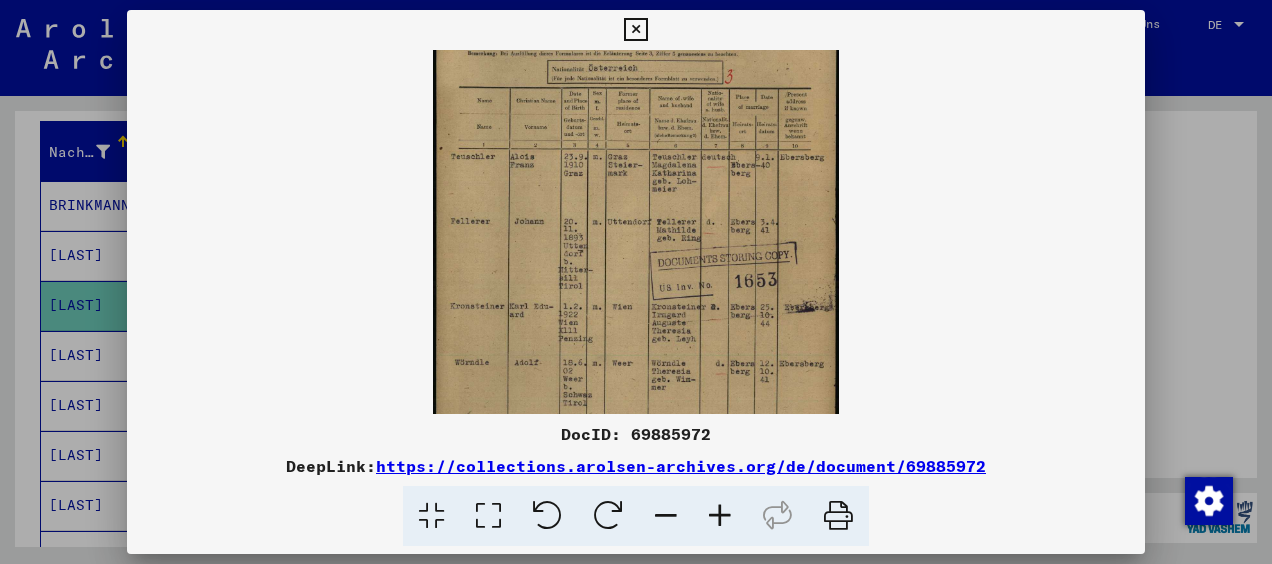 drag, startPoint x: 554, startPoint y: 368, endPoint x: 578, endPoint y: 263, distance: 107.70794 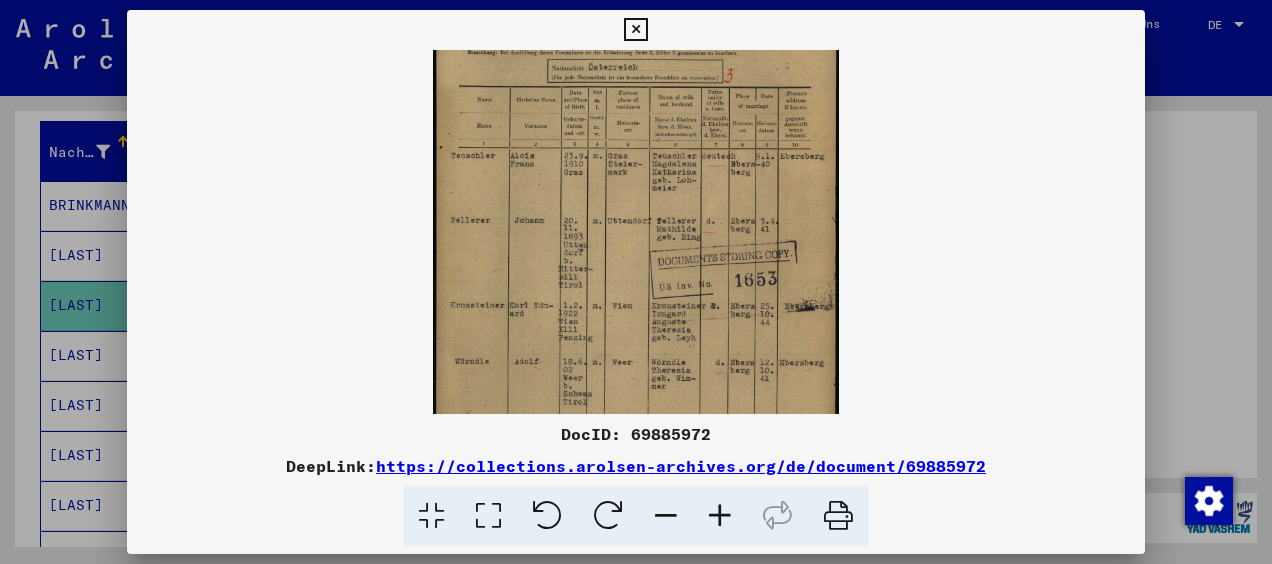 click at bounding box center [635, 30] 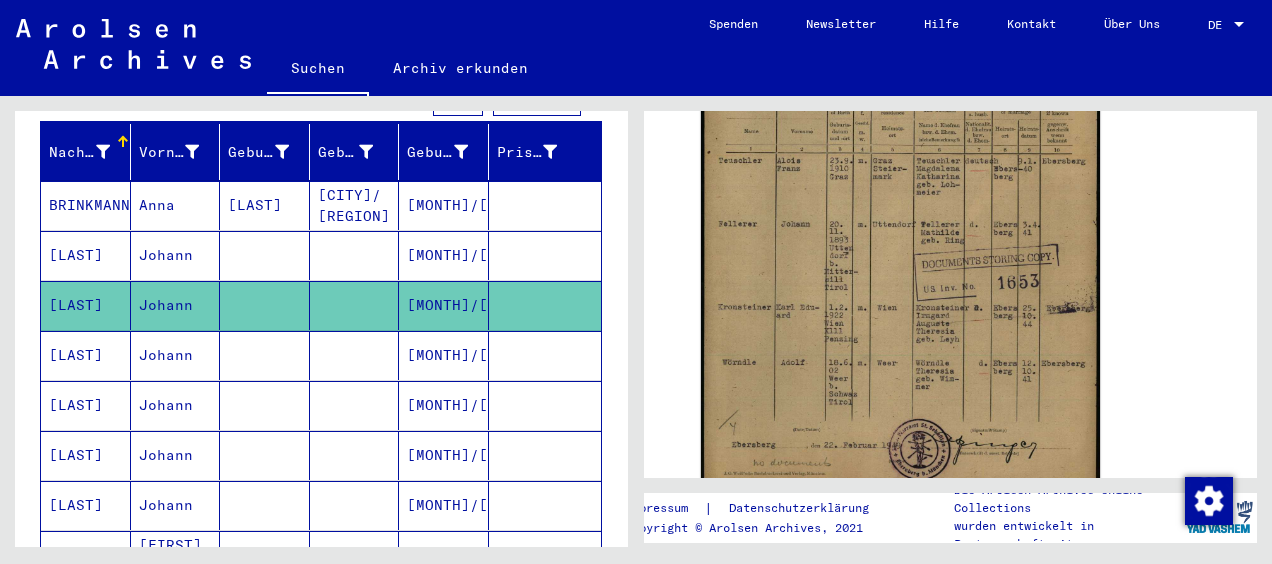 click on "[LAST]" at bounding box center [86, 405] 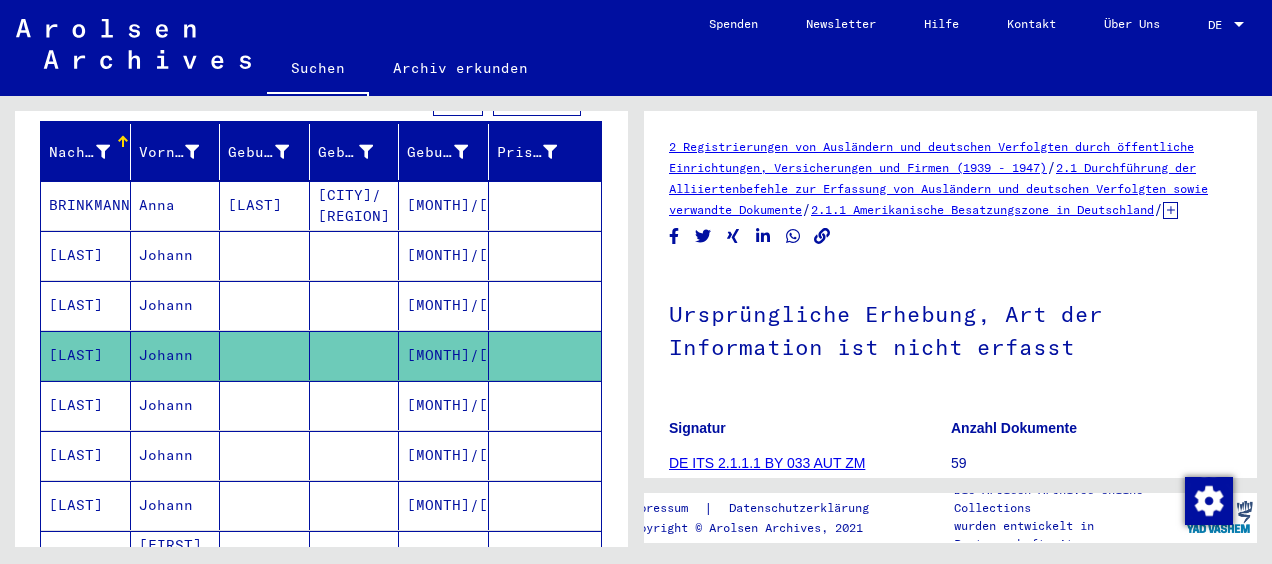 scroll, scrollTop: 0, scrollLeft: 0, axis: both 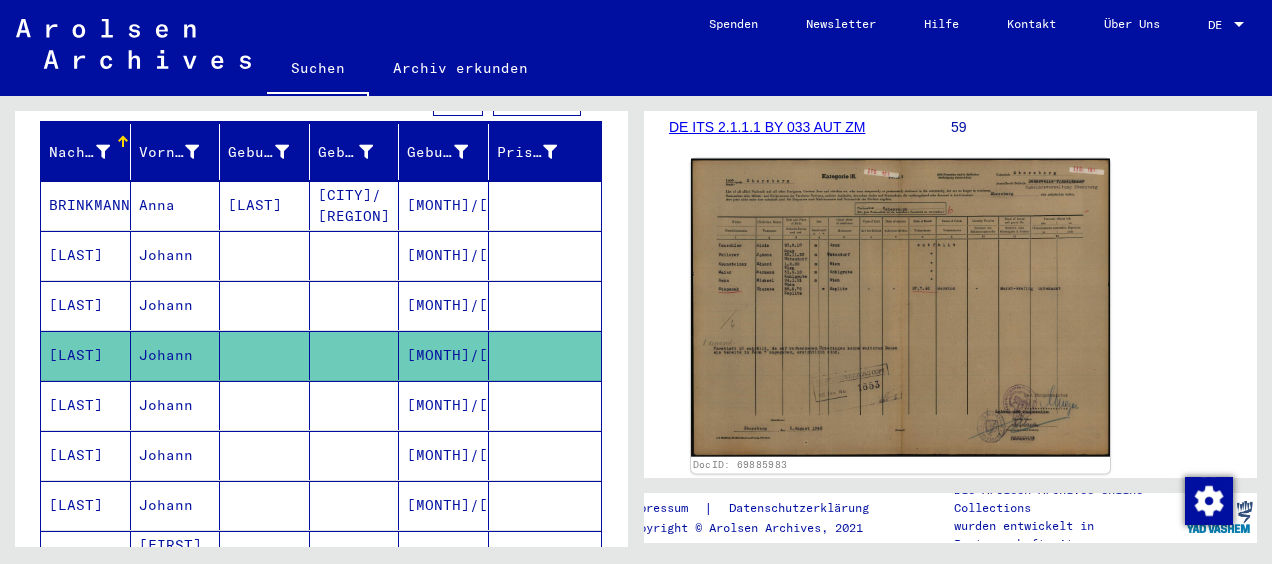 click 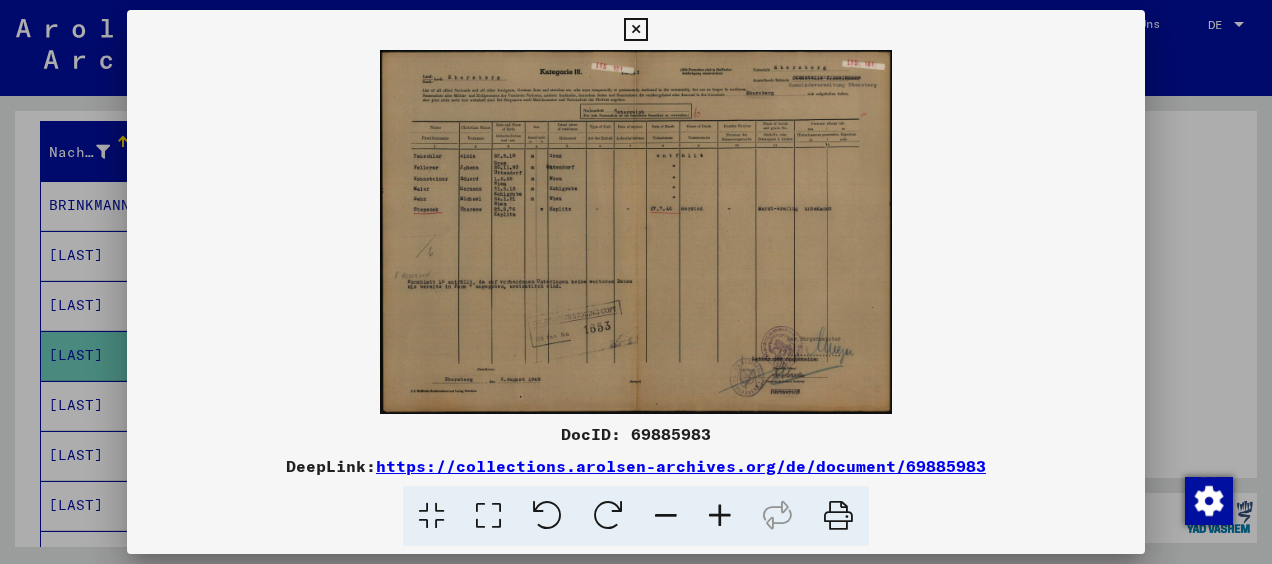 click at bounding box center [720, 516] 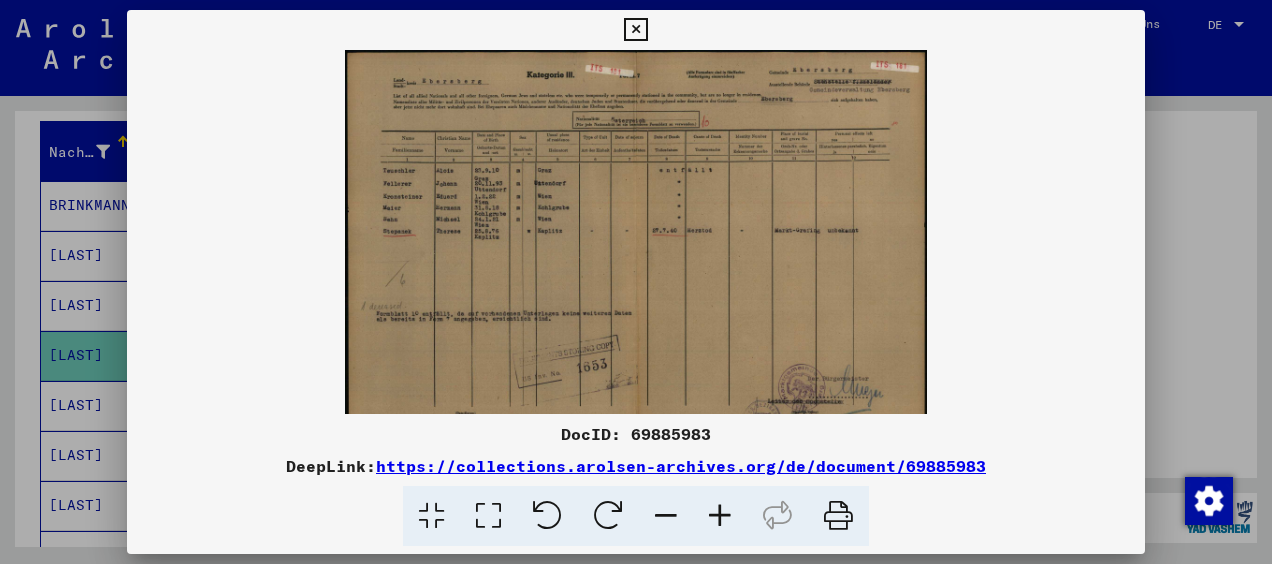 click at bounding box center (720, 516) 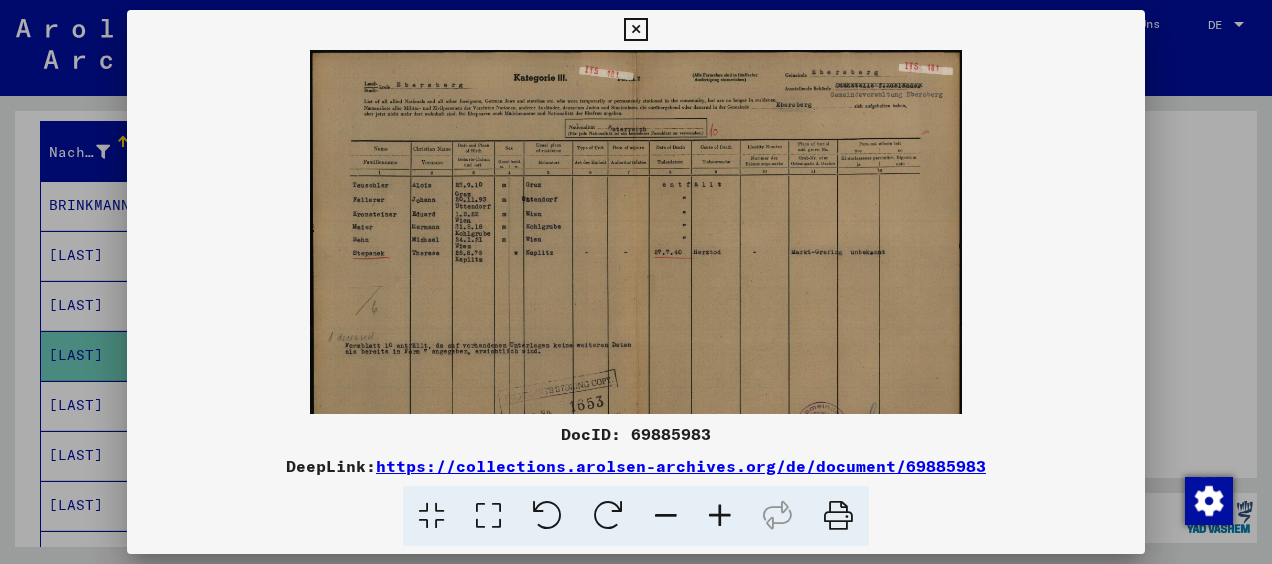 click at bounding box center (720, 516) 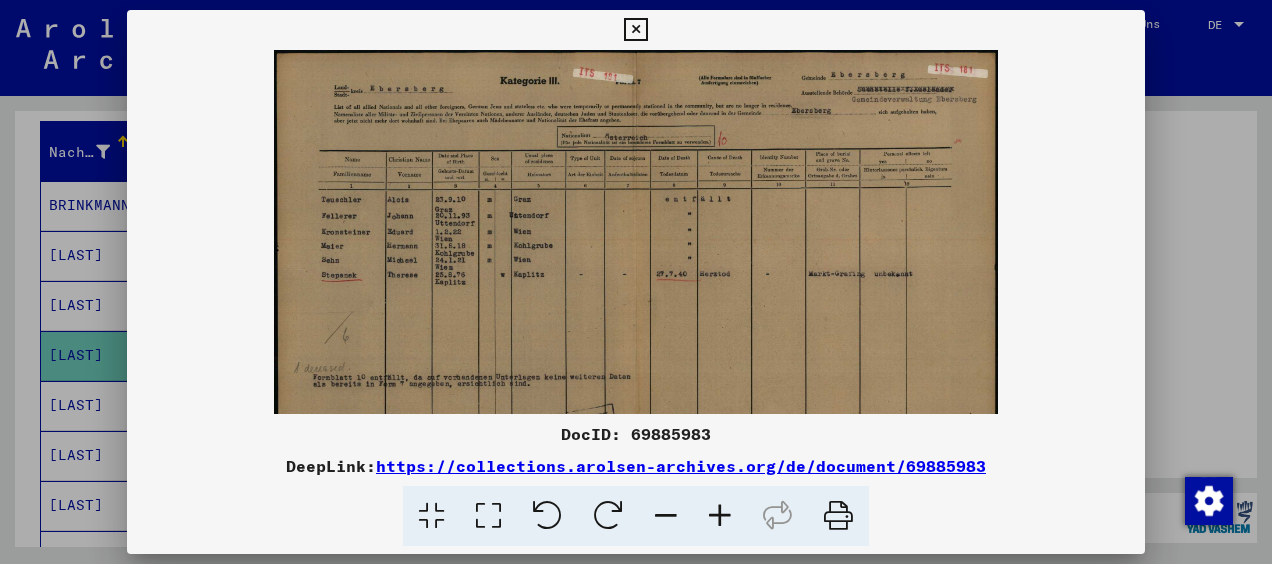 click at bounding box center (720, 516) 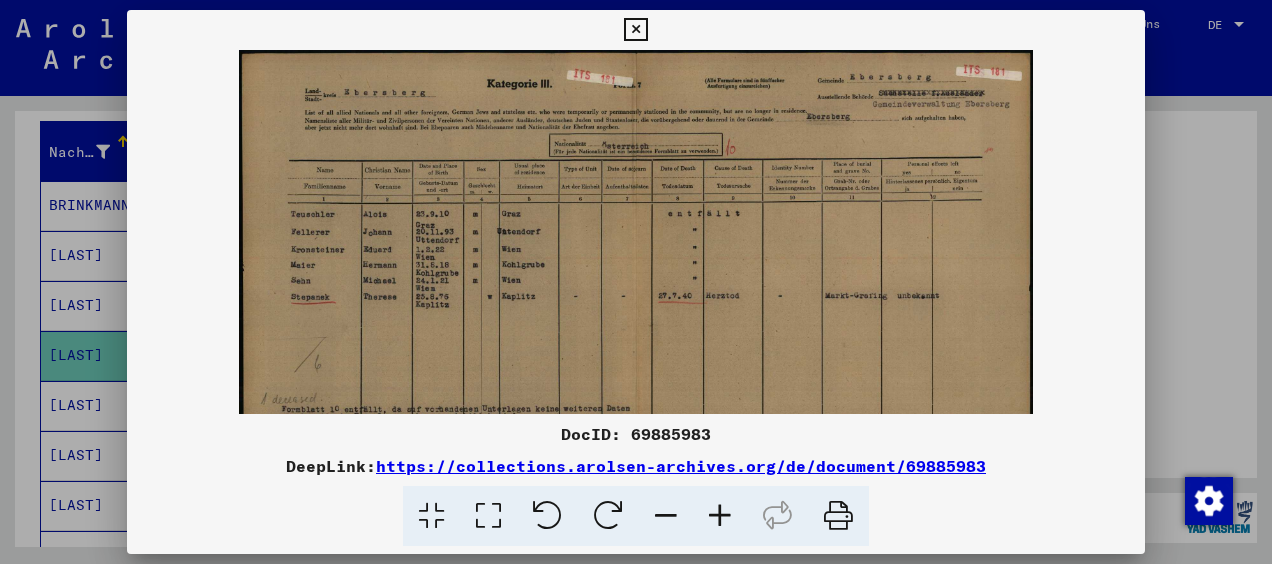 click at bounding box center (720, 516) 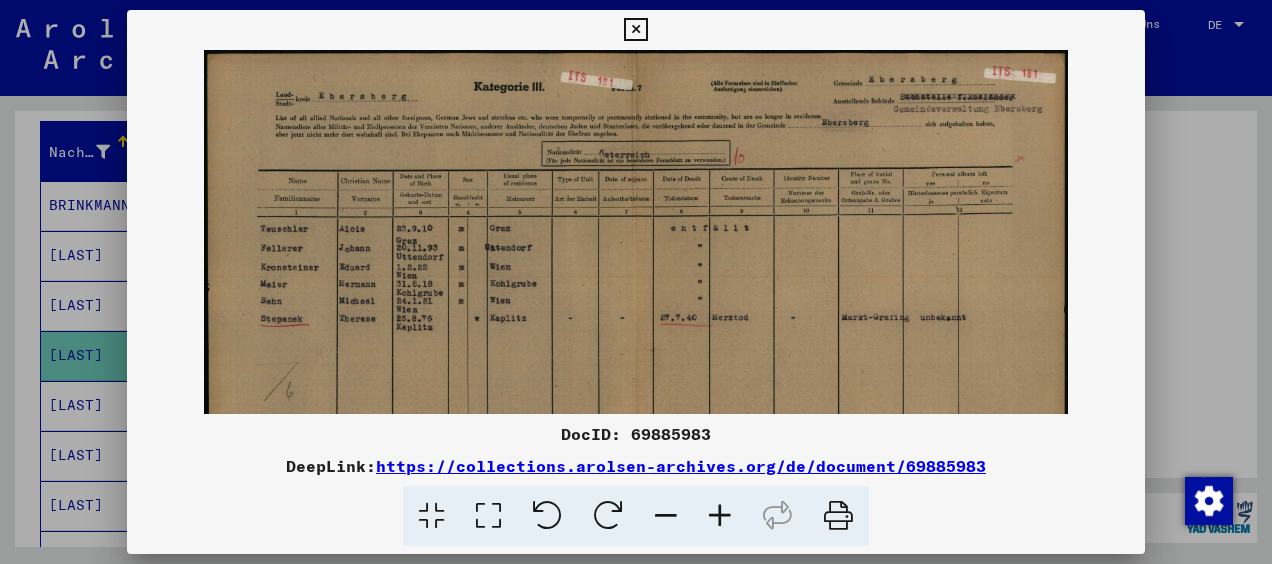 click at bounding box center (720, 516) 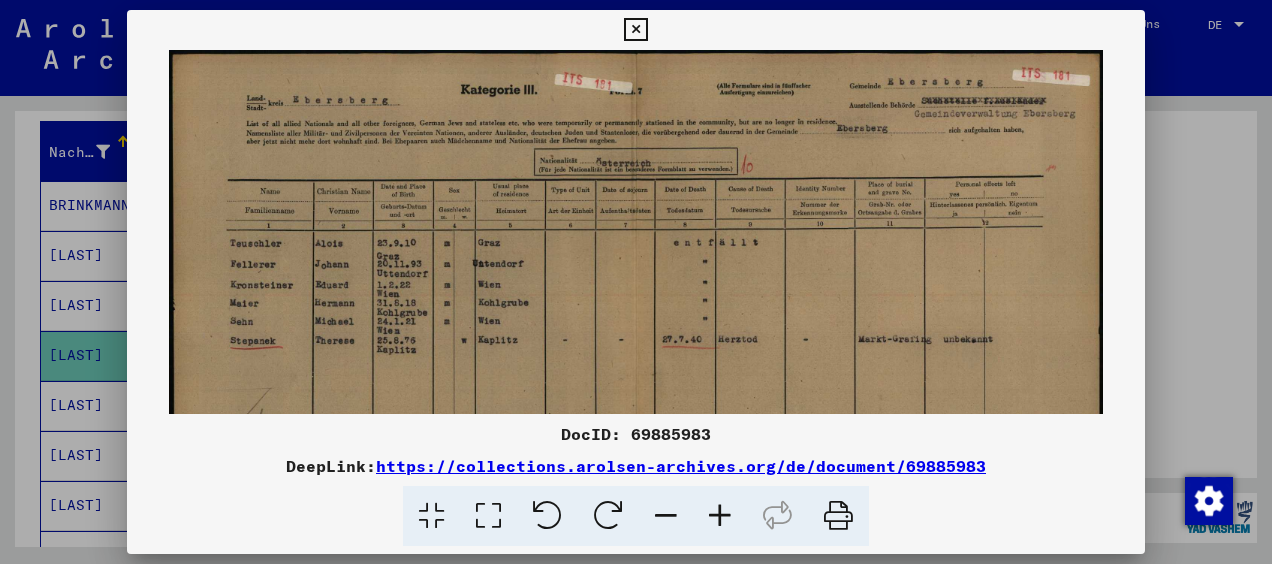 click at bounding box center [720, 516] 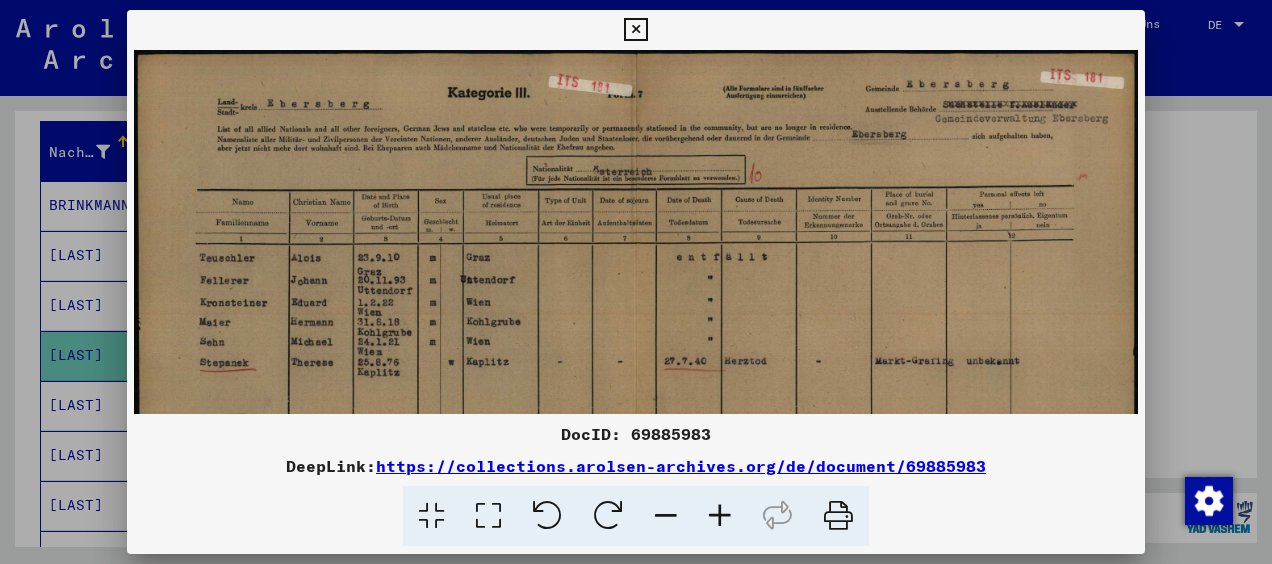 click at bounding box center (720, 516) 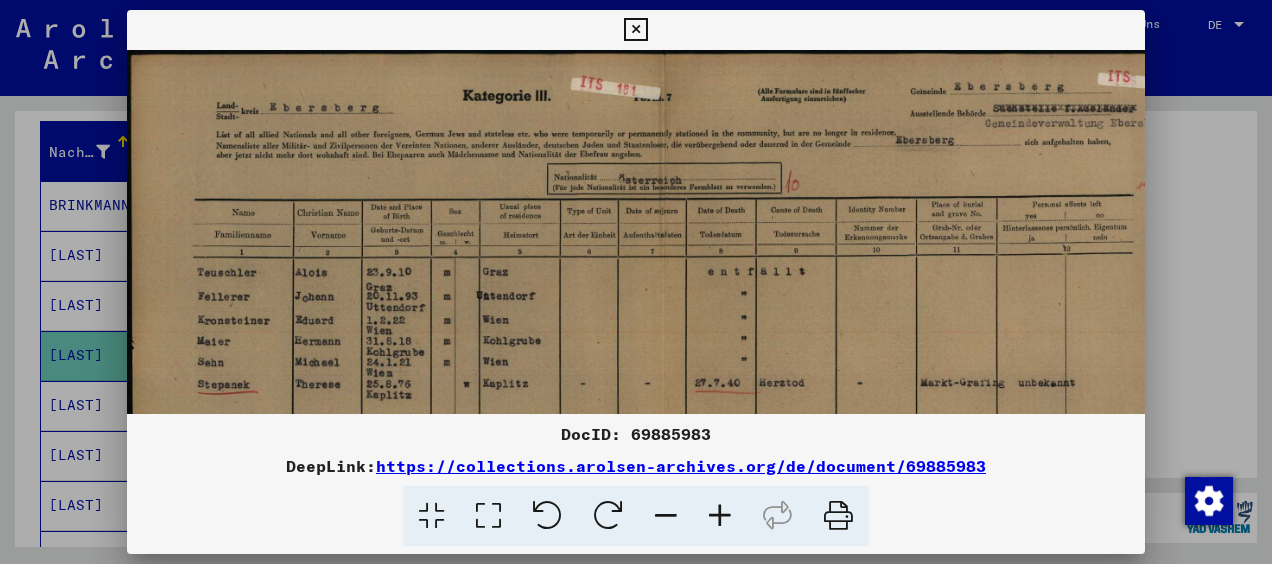 click at bounding box center (635, 30) 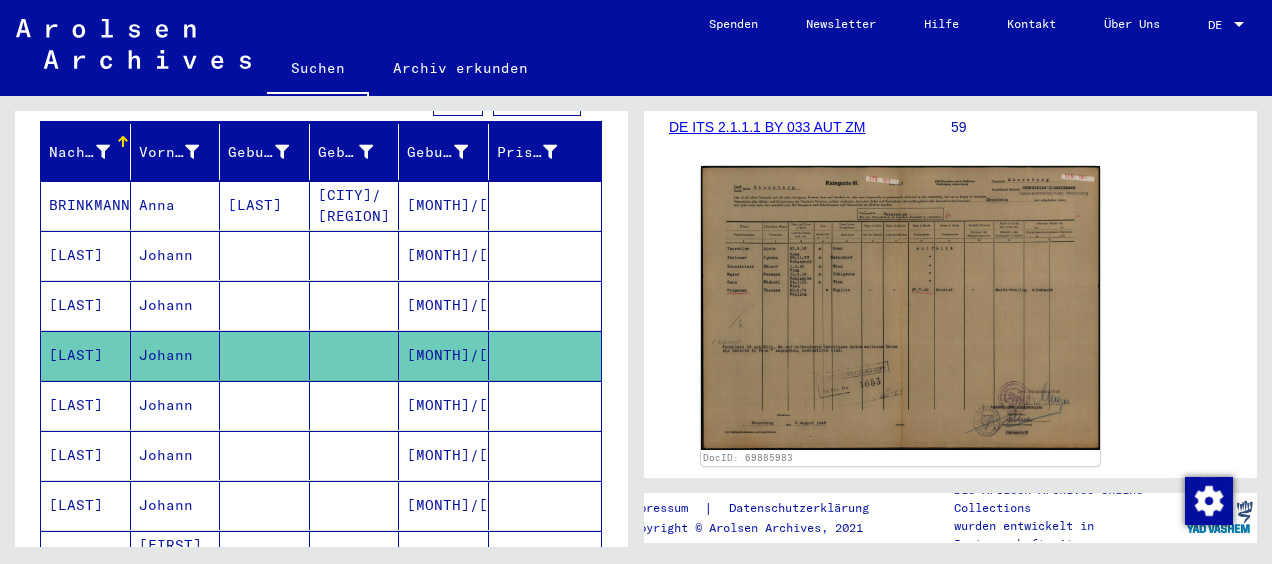 click on "[LAST]" at bounding box center [86, 455] 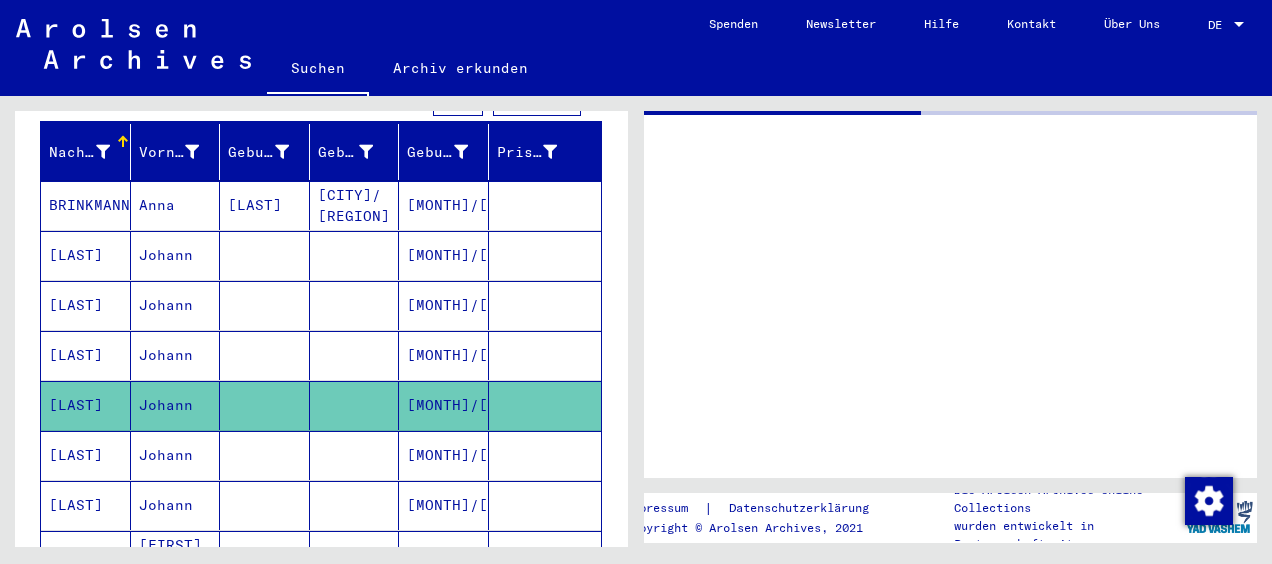 scroll, scrollTop: 0, scrollLeft: 0, axis: both 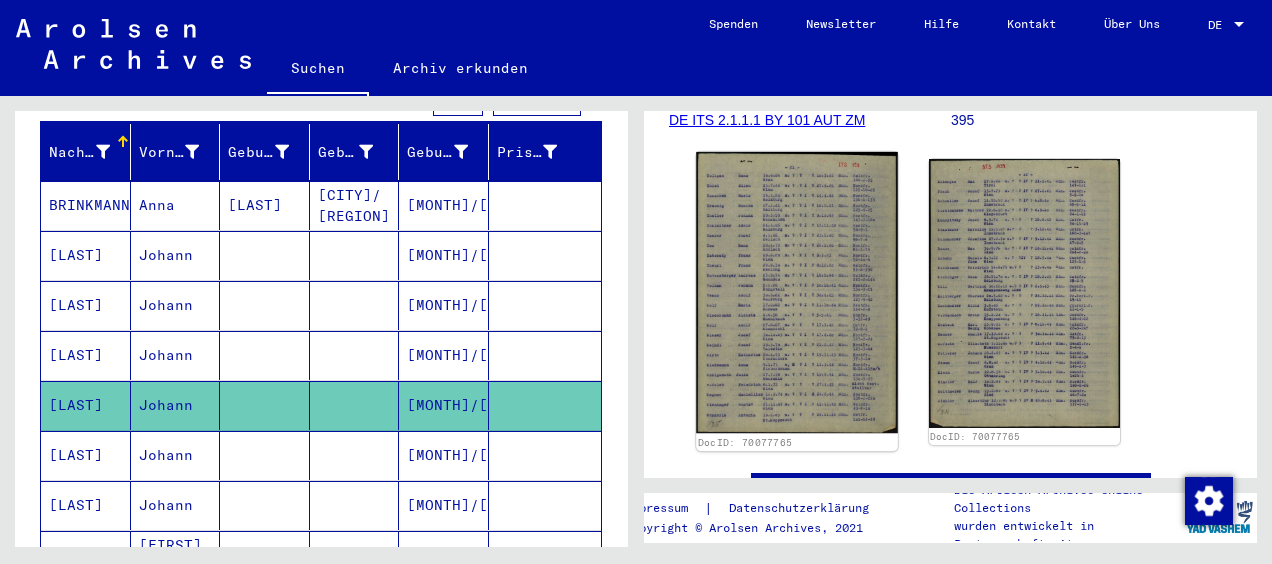 click 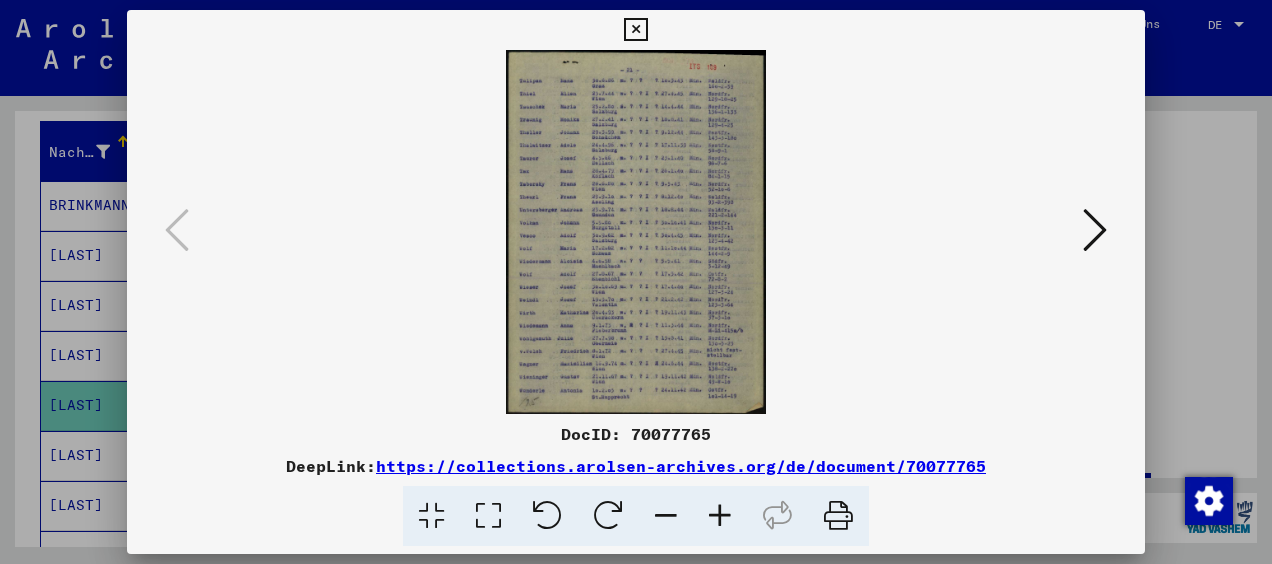 click at bounding box center (720, 516) 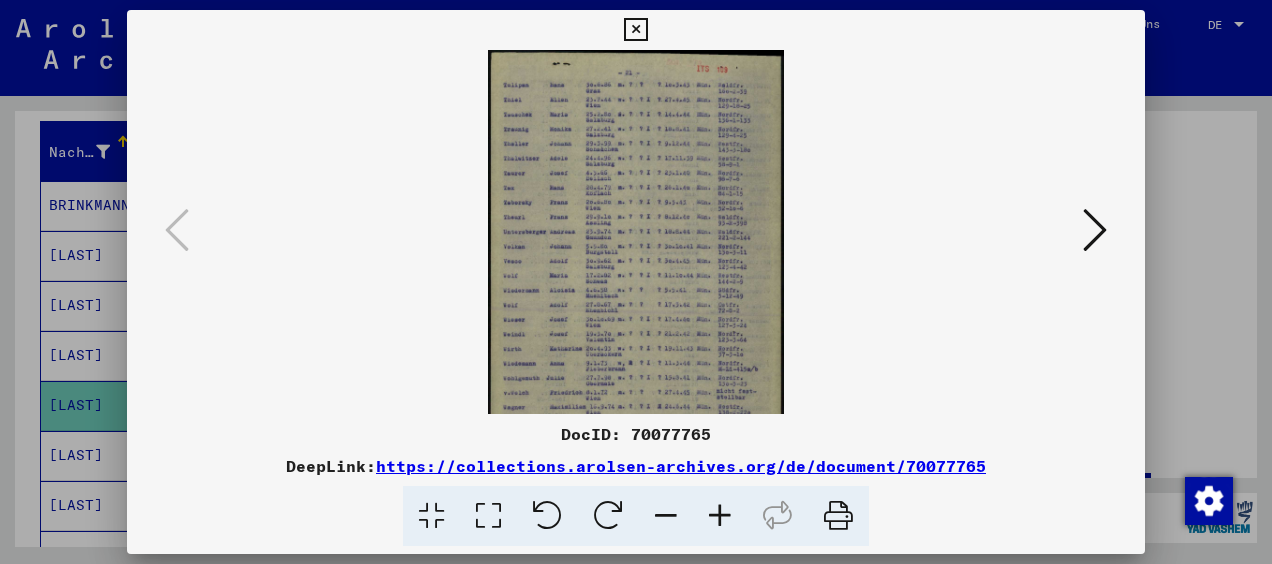 click at bounding box center [720, 516] 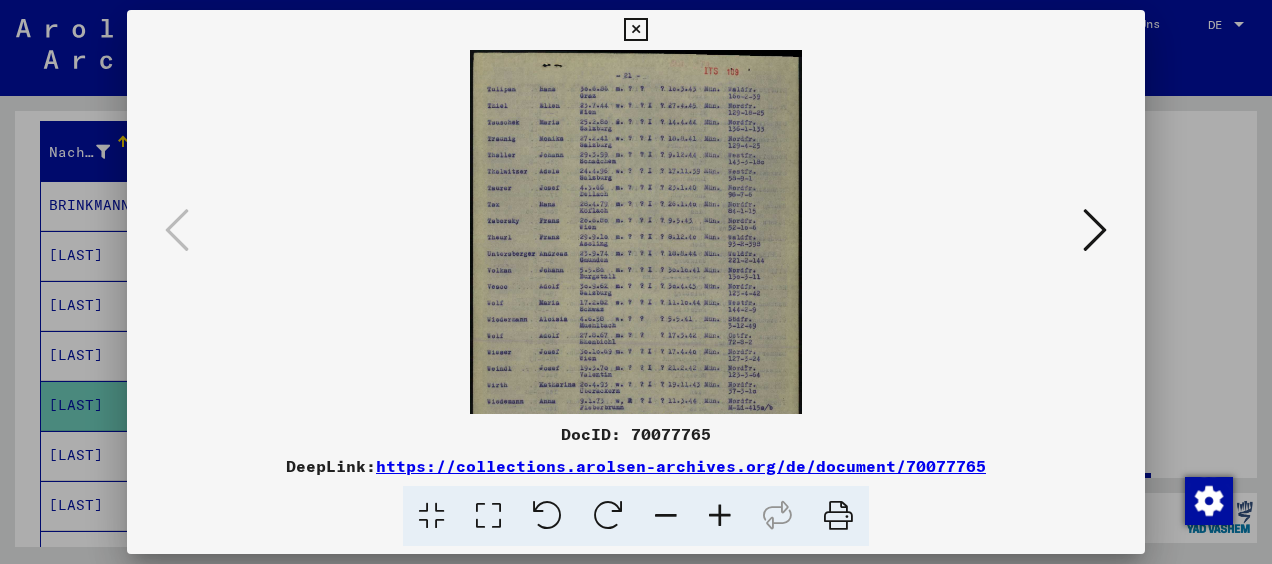 click at bounding box center [720, 516] 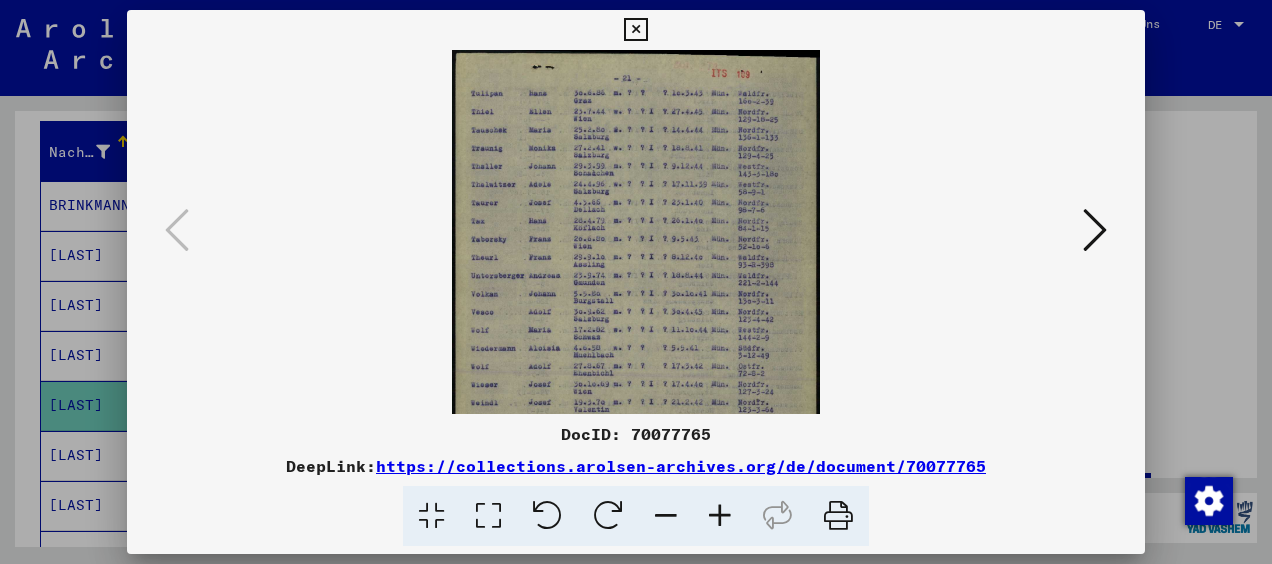 click at bounding box center [720, 516] 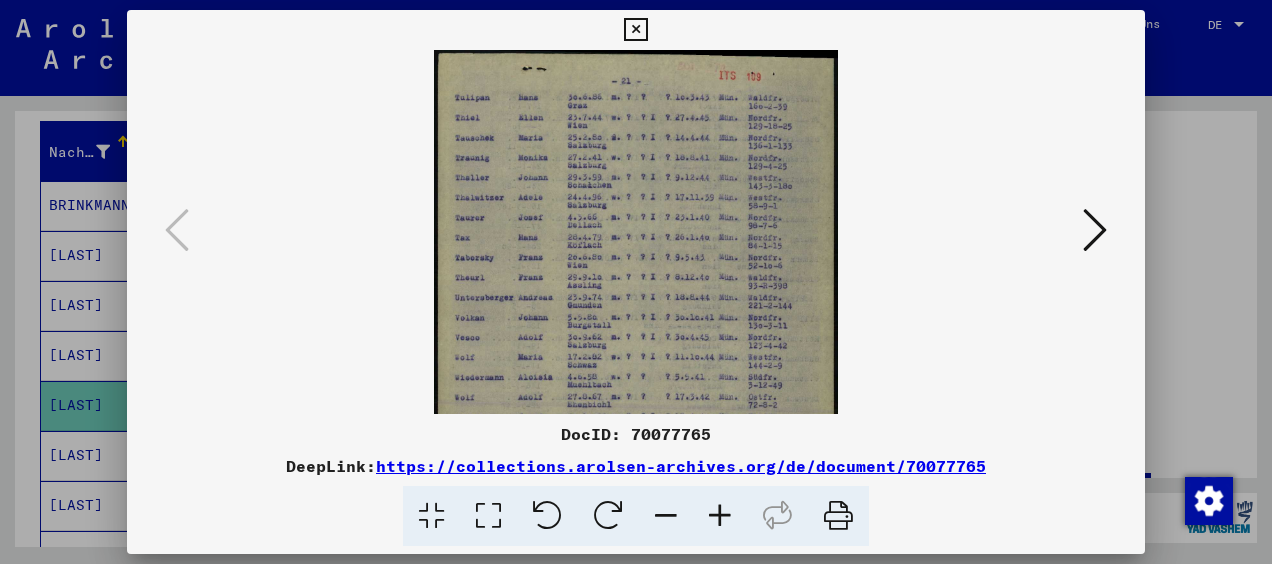 click at bounding box center [720, 516] 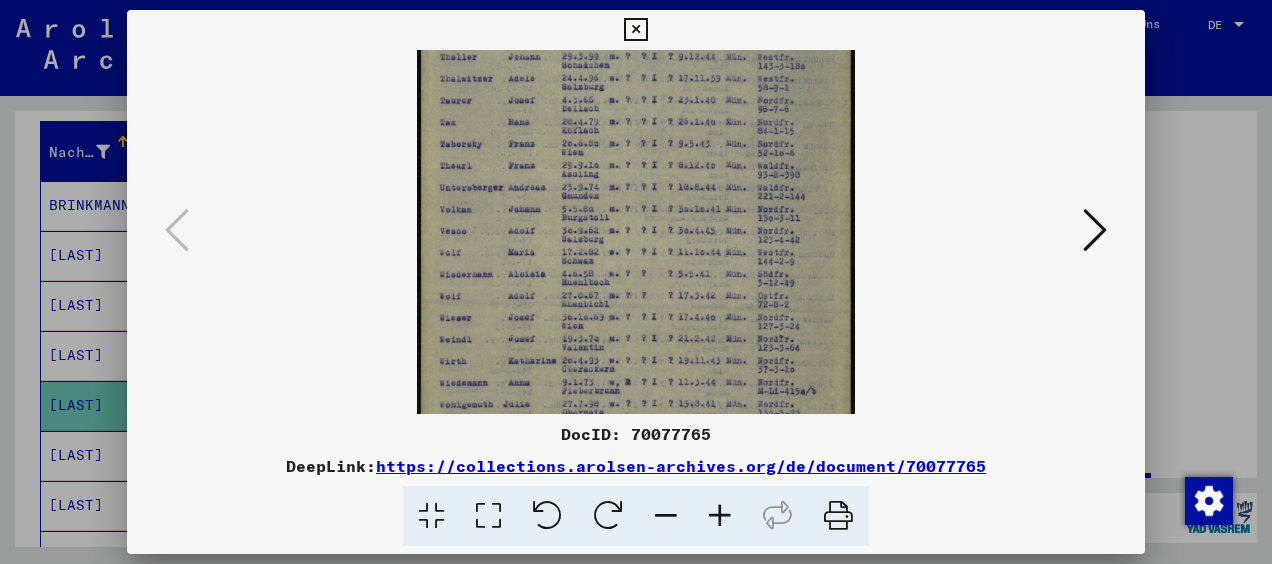 drag, startPoint x: 656, startPoint y: 394, endPoint x: 658, endPoint y: 266, distance: 128.01562 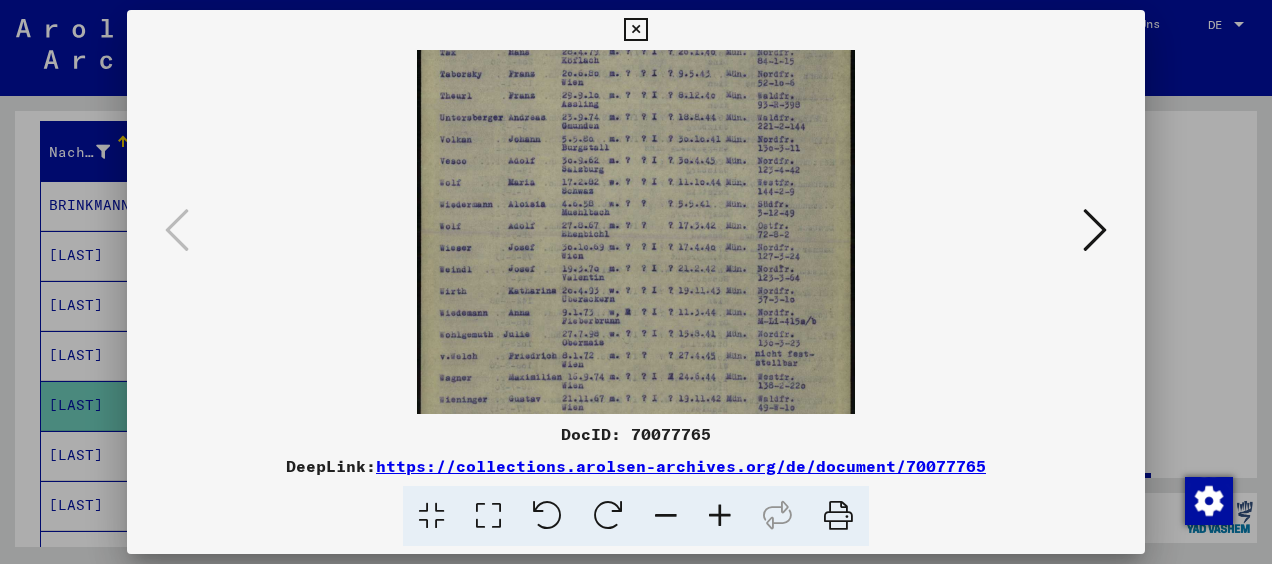 scroll, scrollTop: 236, scrollLeft: 0, axis: vertical 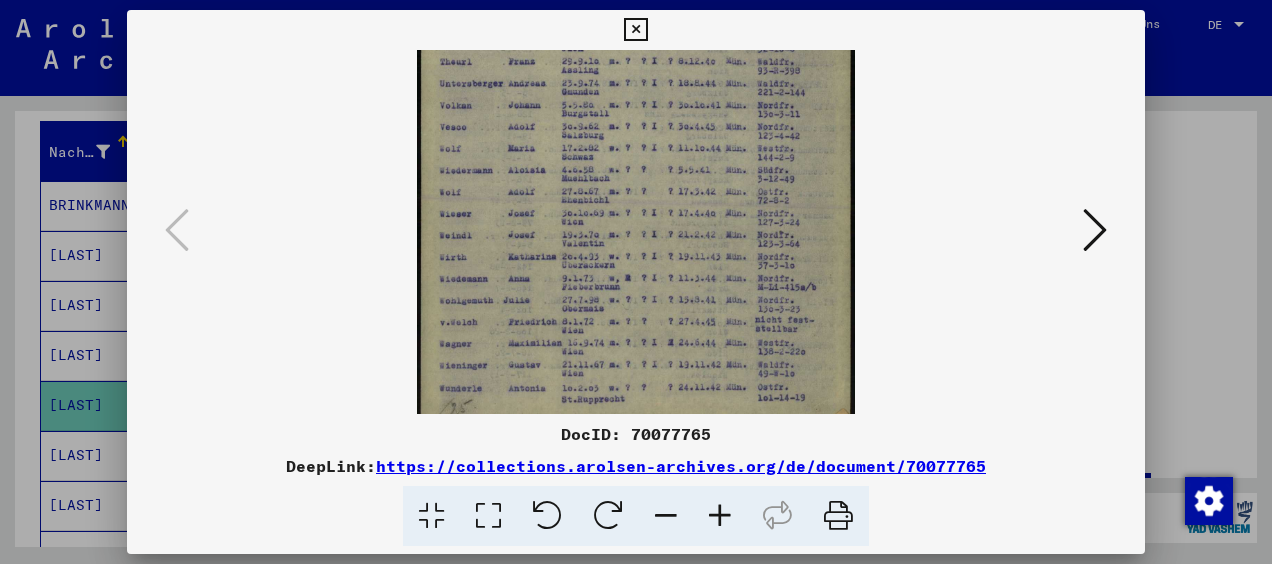 drag, startPoint x: 644, startPoint y: 364, endPoint x: 661, endPoint y: 261, distance: 104.393486 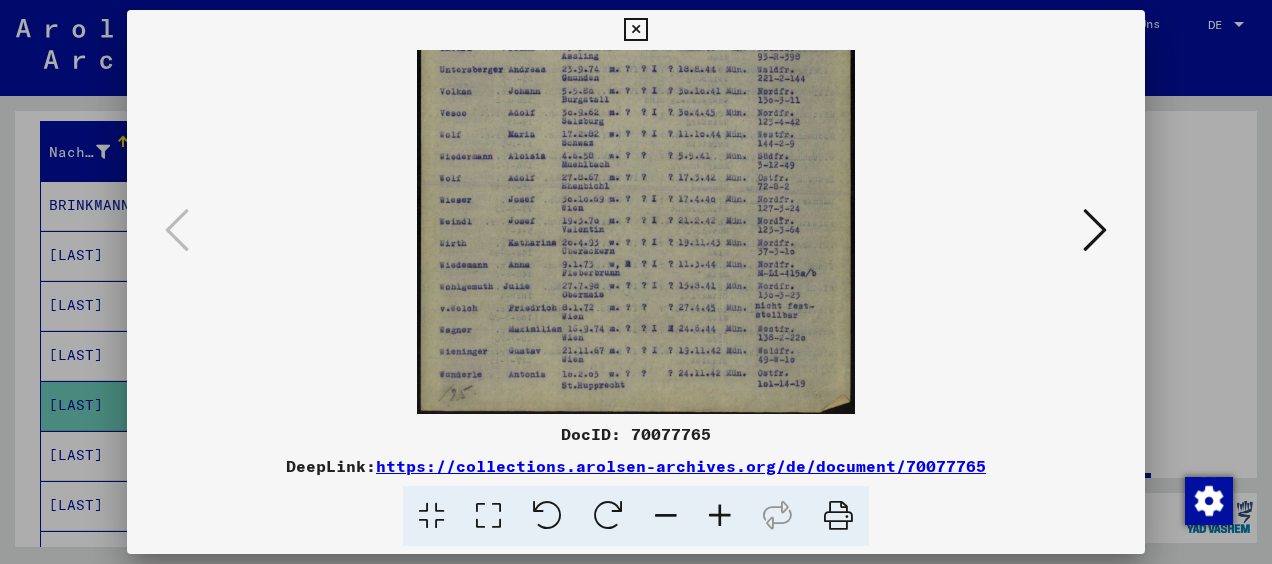 drag, startPoint x: 666, startPoint y: 356, endPoint x: 676, endPoint y: 280, distance: 76.655075 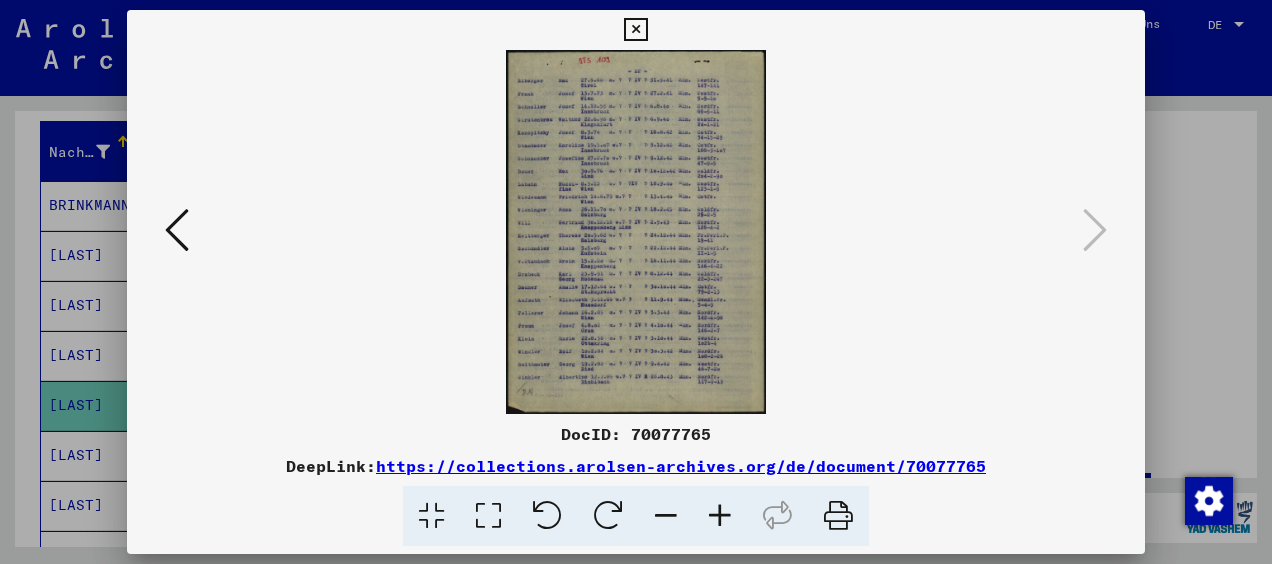 scroll, scrollTop: 0, scrollLeft: 0, axis: both 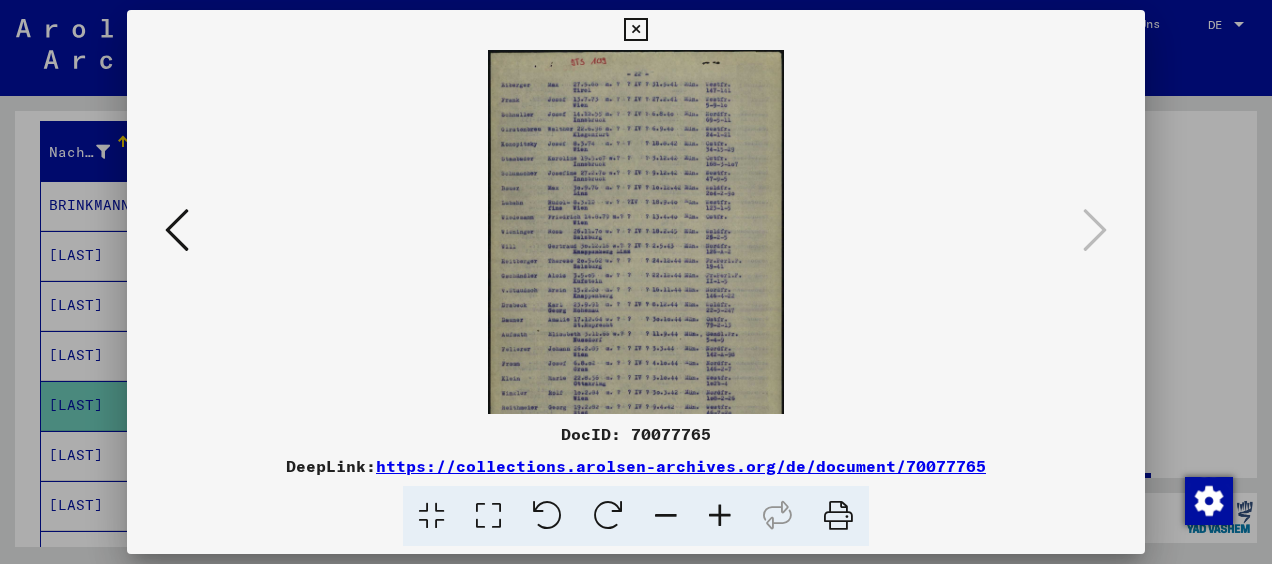 click at bounding box center [720, 516] 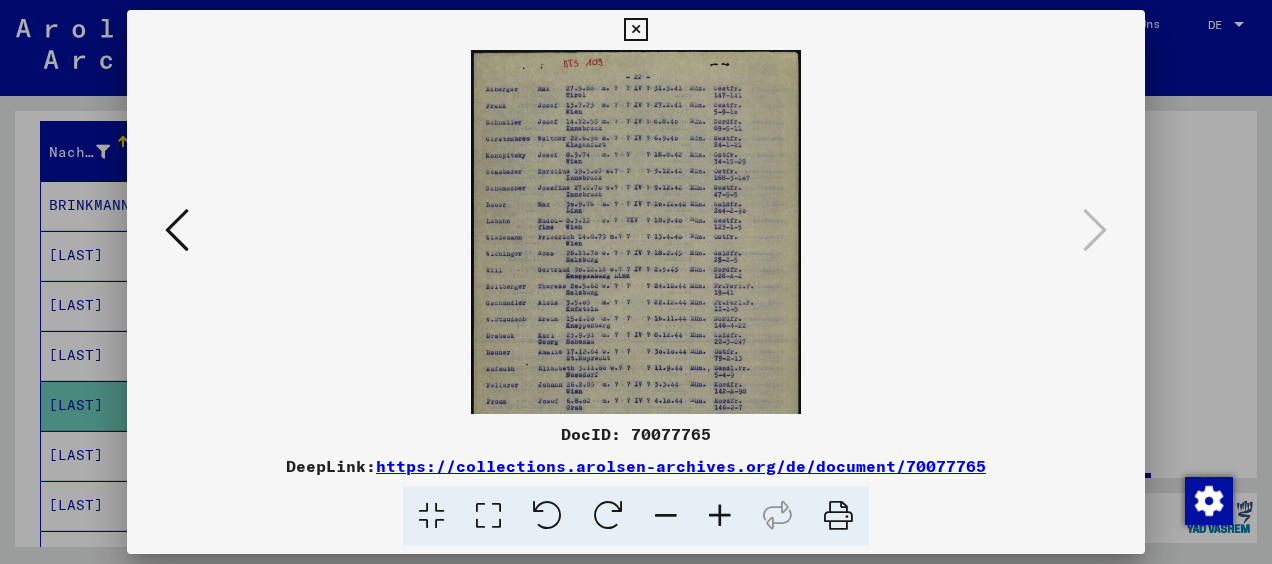 drag, startPoint x: 602, startPoint y: 220, endPoint x: 600, endPoint y: 330, distance: 110.01818 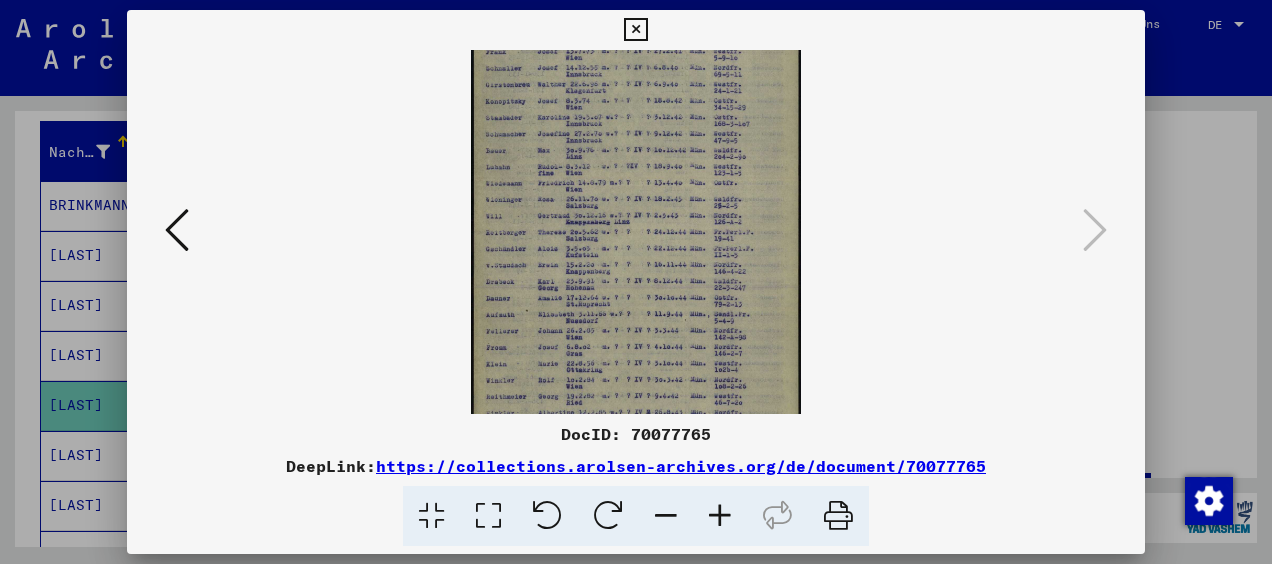 scroll, scrollTop: 100, scrollLeft: 0, axis: vertical 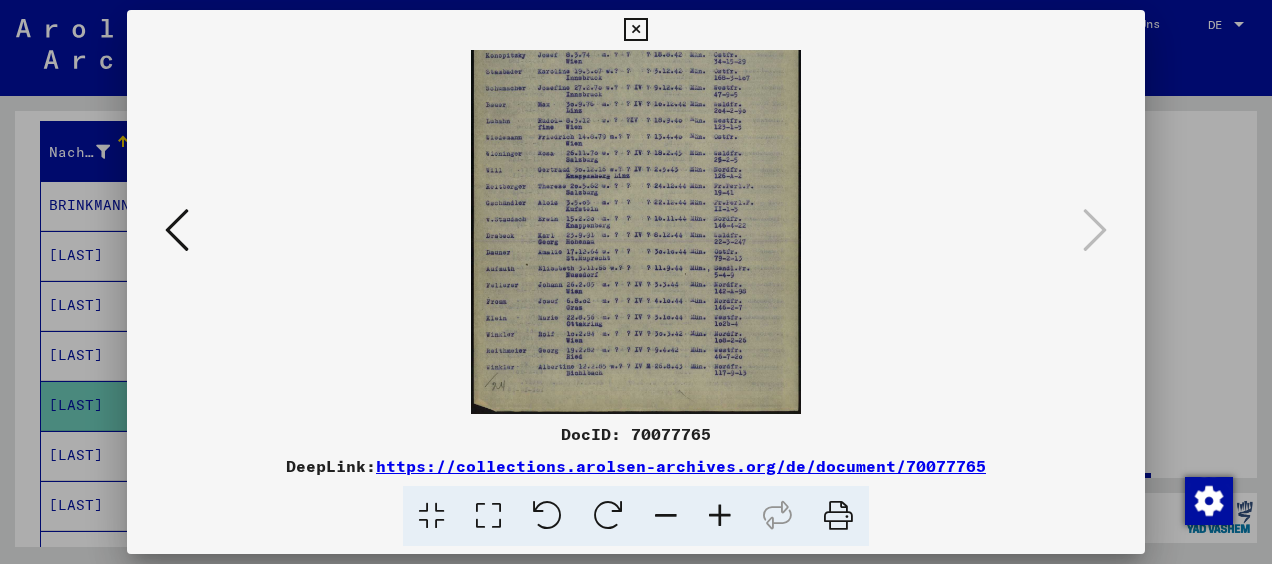 drag, startPoint x: 688, startPoint y: 372, endPoint x: 684, endPoint y: 241, distance: 131.06105 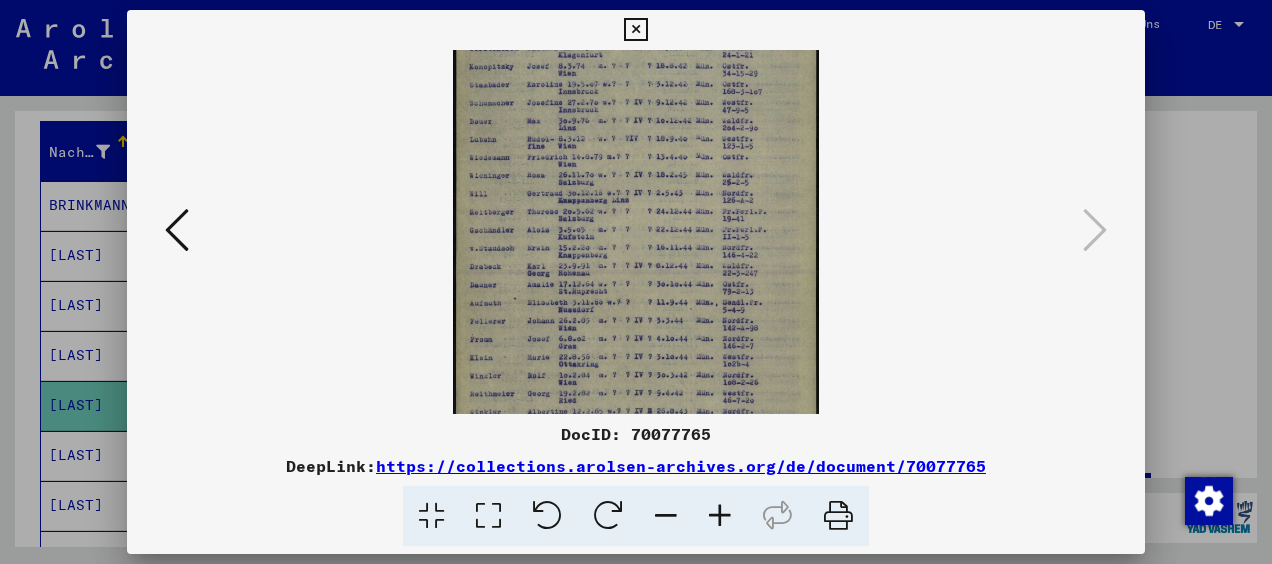 click at bounding box center [720, 516] 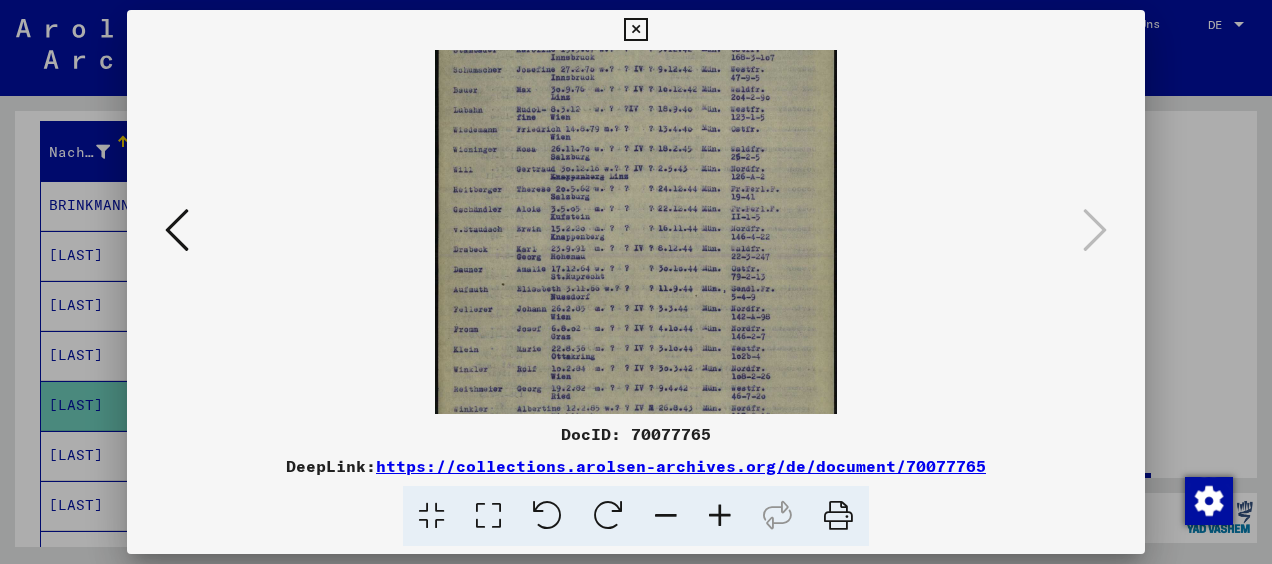 scroll, scrollTop: 200, scrollLeft: 0, axis: vertical 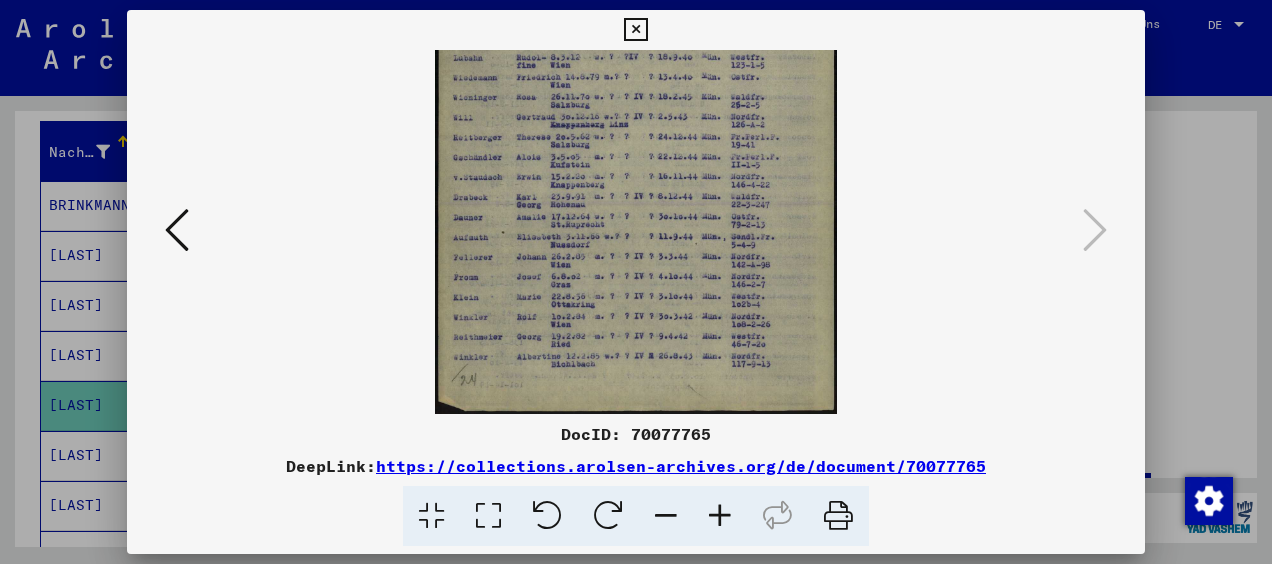 drag, startPoint x: 637, startPoint y: 390, endPoint x: 646, endPoint y: 272, distance: 118.34272 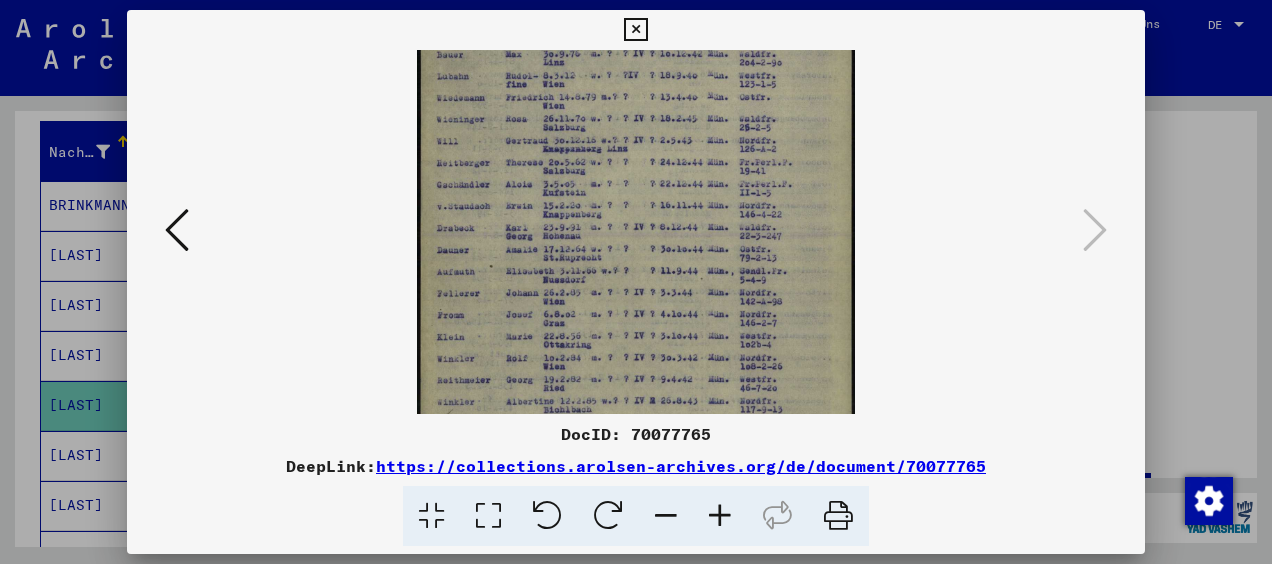 click at bounding box center (720, 516) 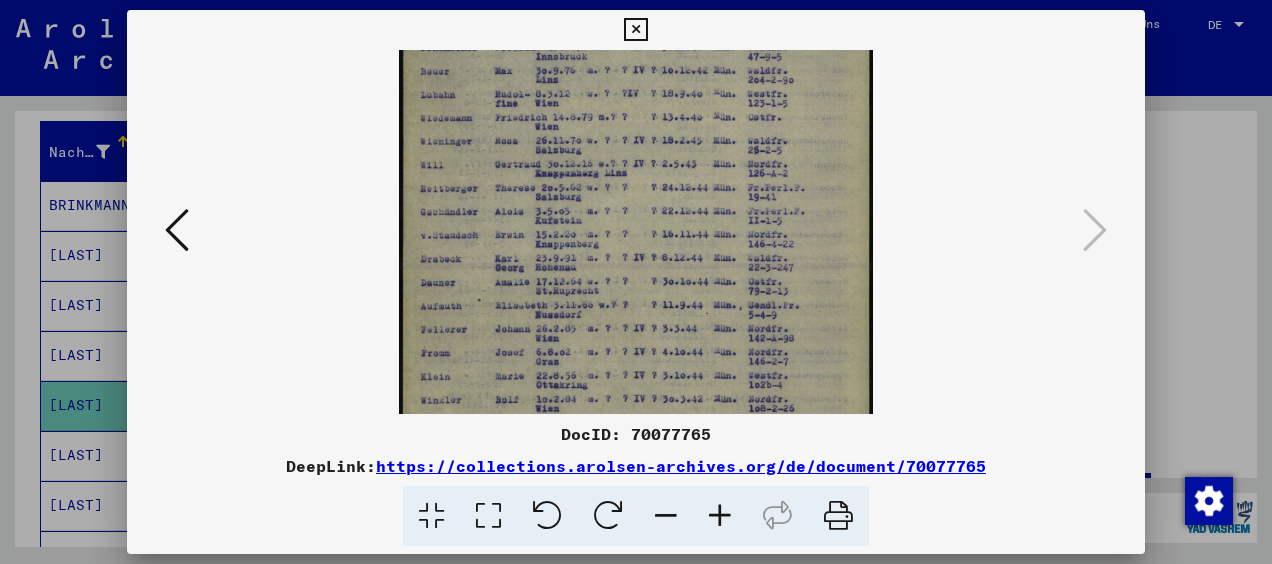 click at bounding box center [720, 516] 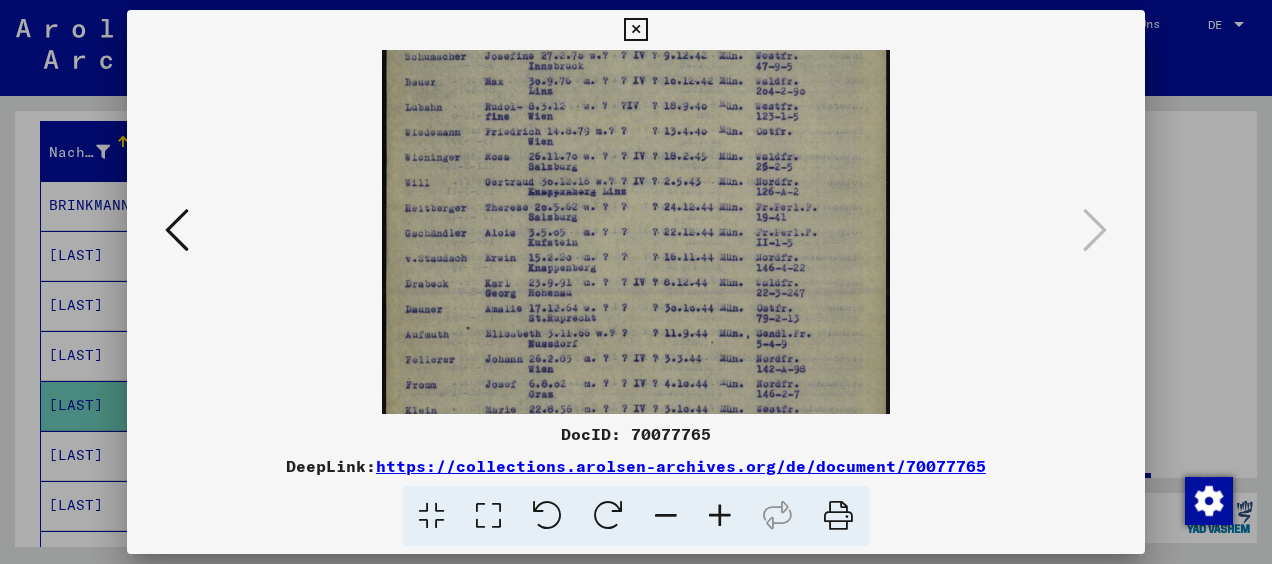 scroll, scrollTop: 208, scrollLeft: 0, axis: vertical 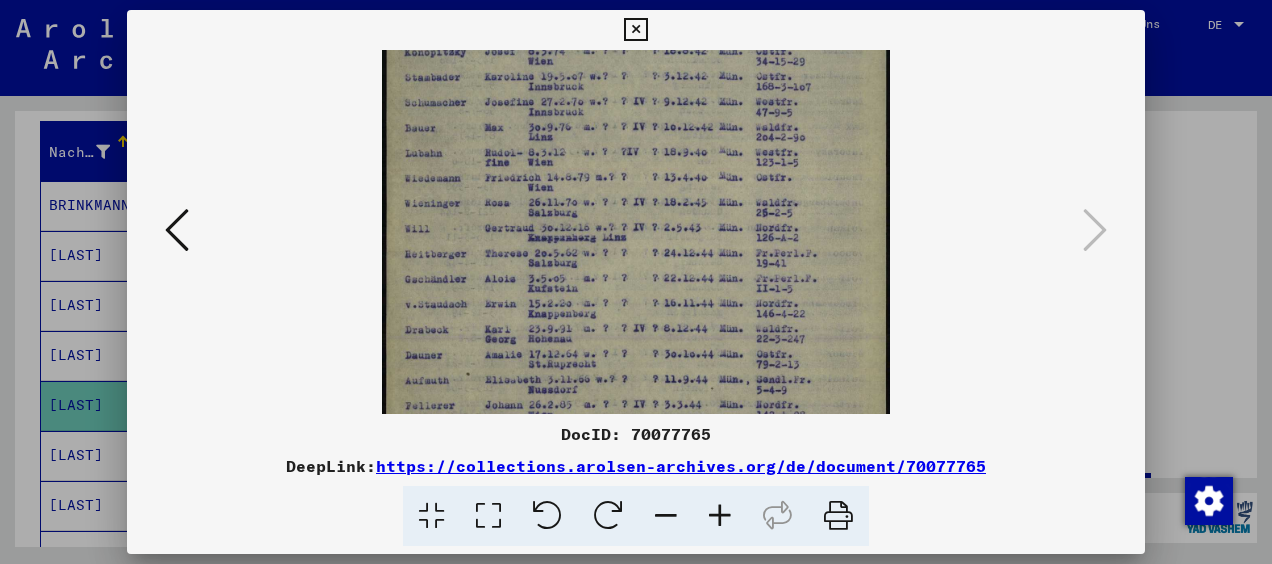 click at bounding box center [636, 247] 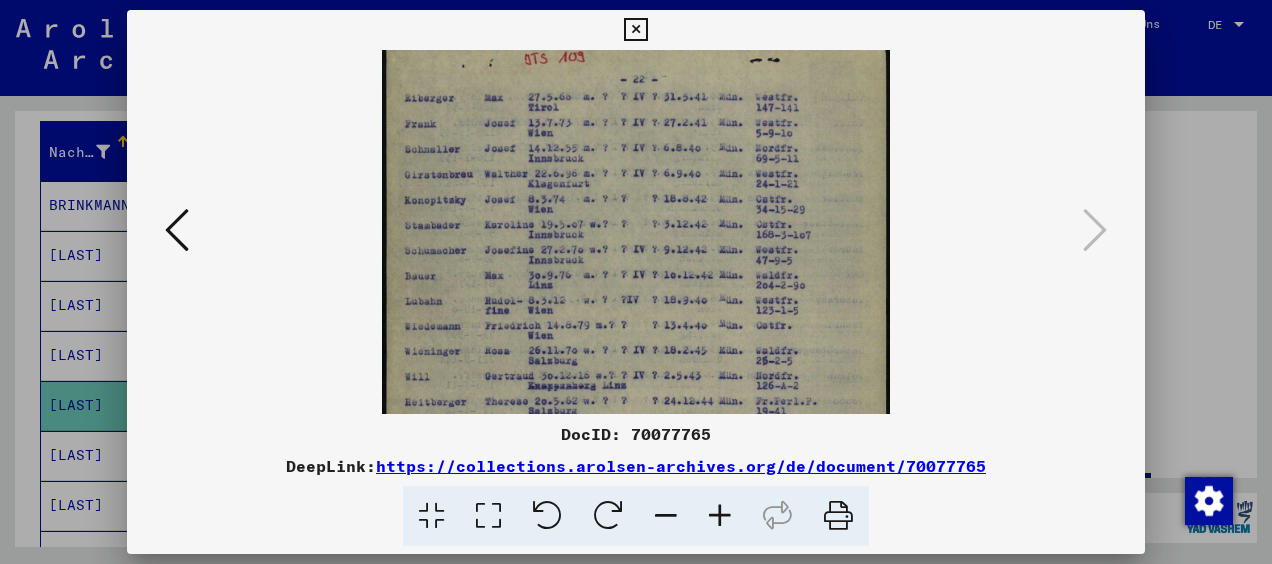 scroll, scrollTop: 0, scrollLeft: 0, axis: both 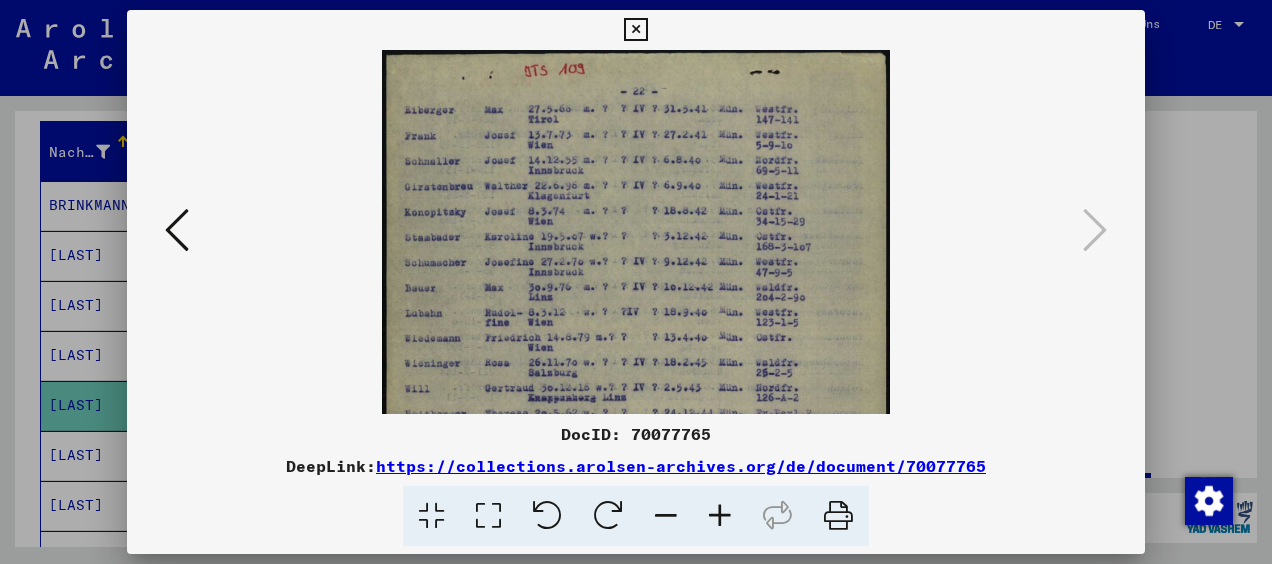 drag, startPoint x: 676, startPoint y: 145, endPoint x: 656, endPoint y: 342, distance: 198.01262 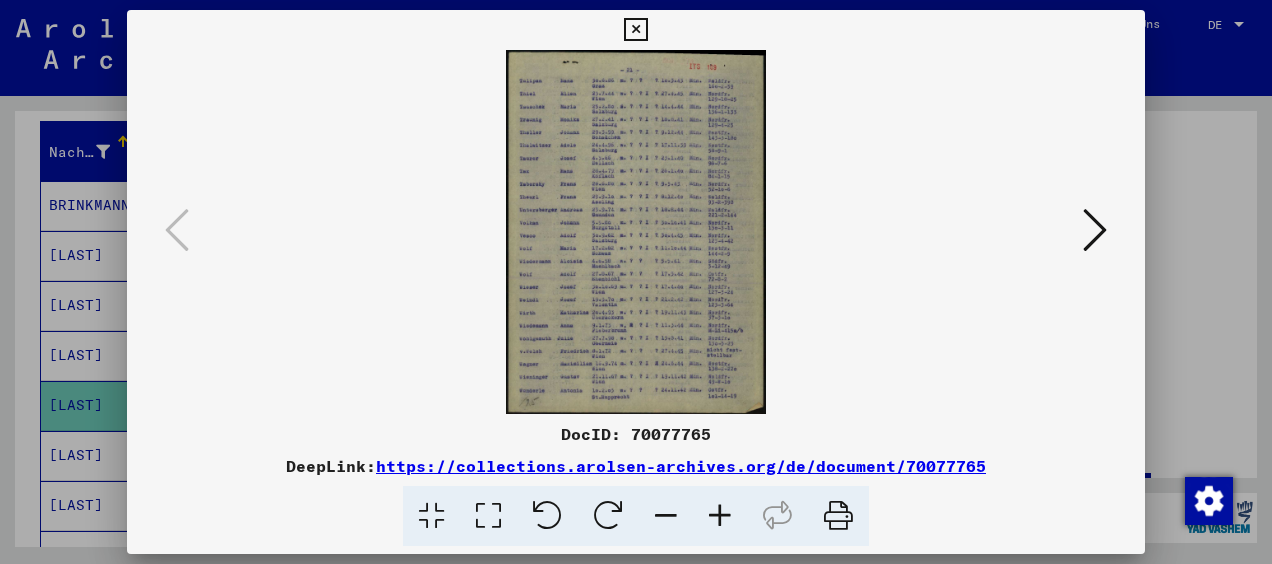 click at bounding box center (1095, 230) 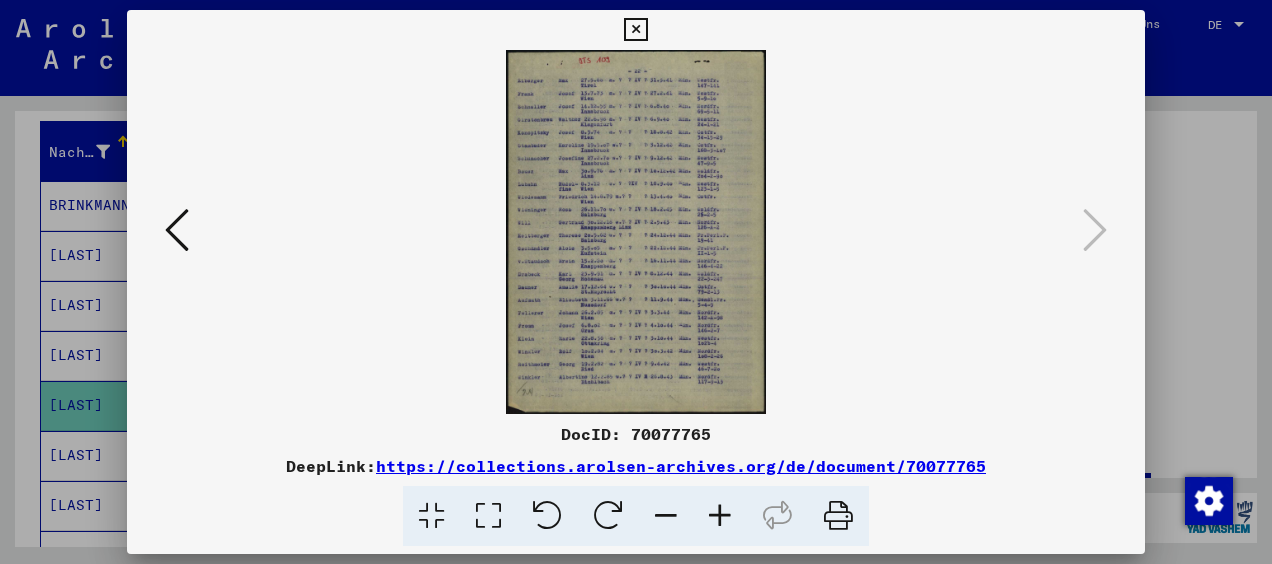 click at bounding box center [635, 30] 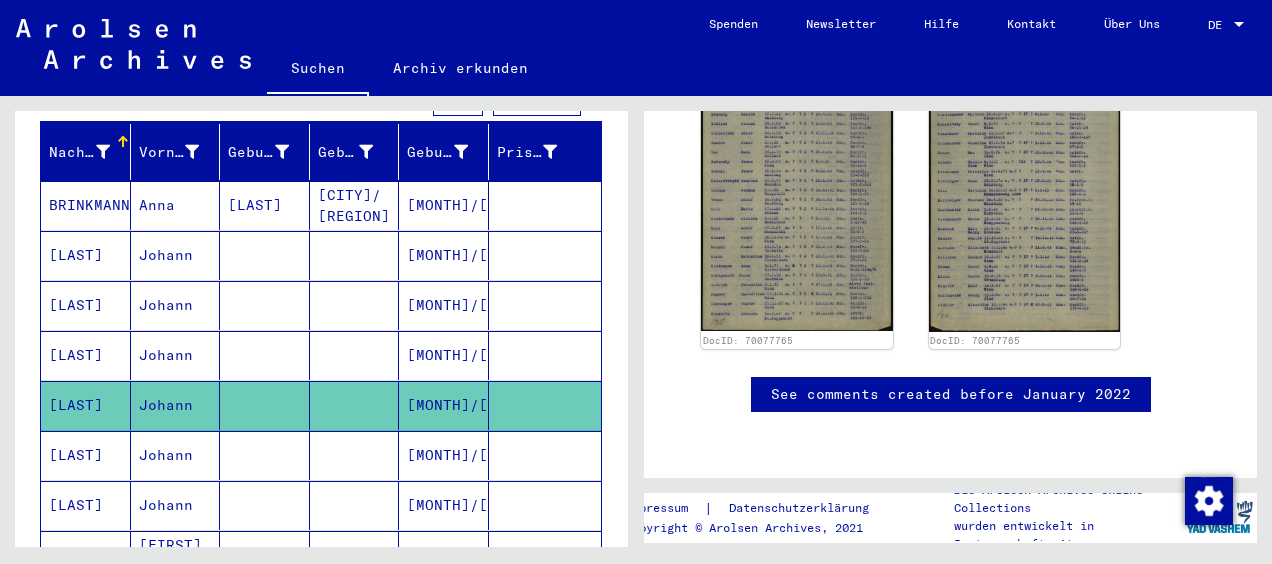 scroll, scrollTop: 756, scrollLeft: 0, axis: vertical 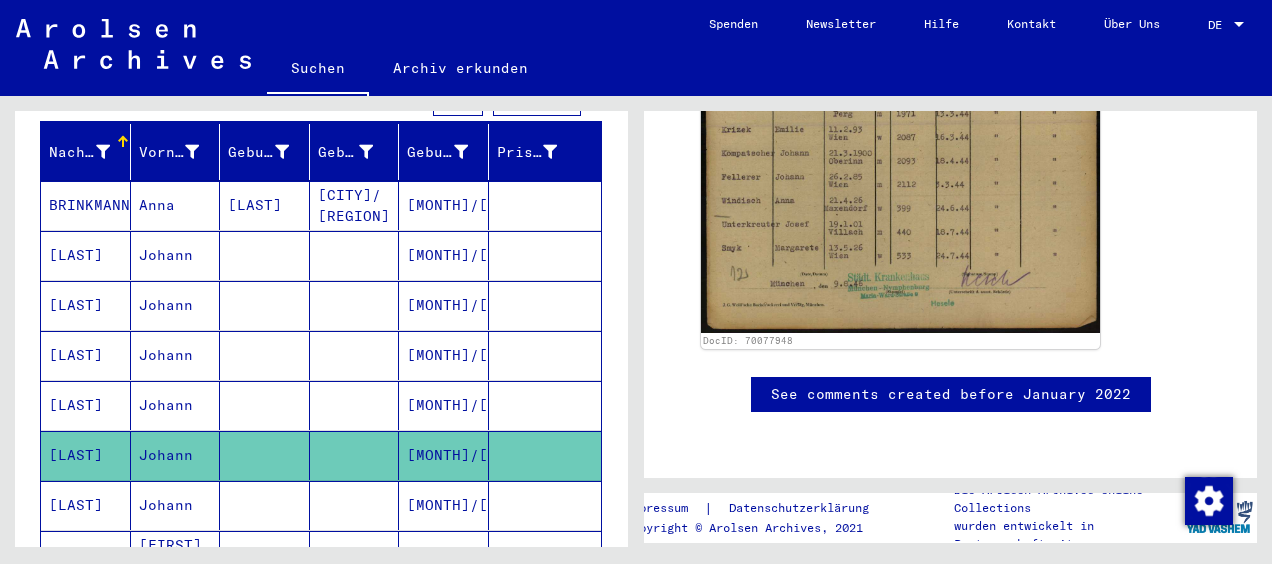 click 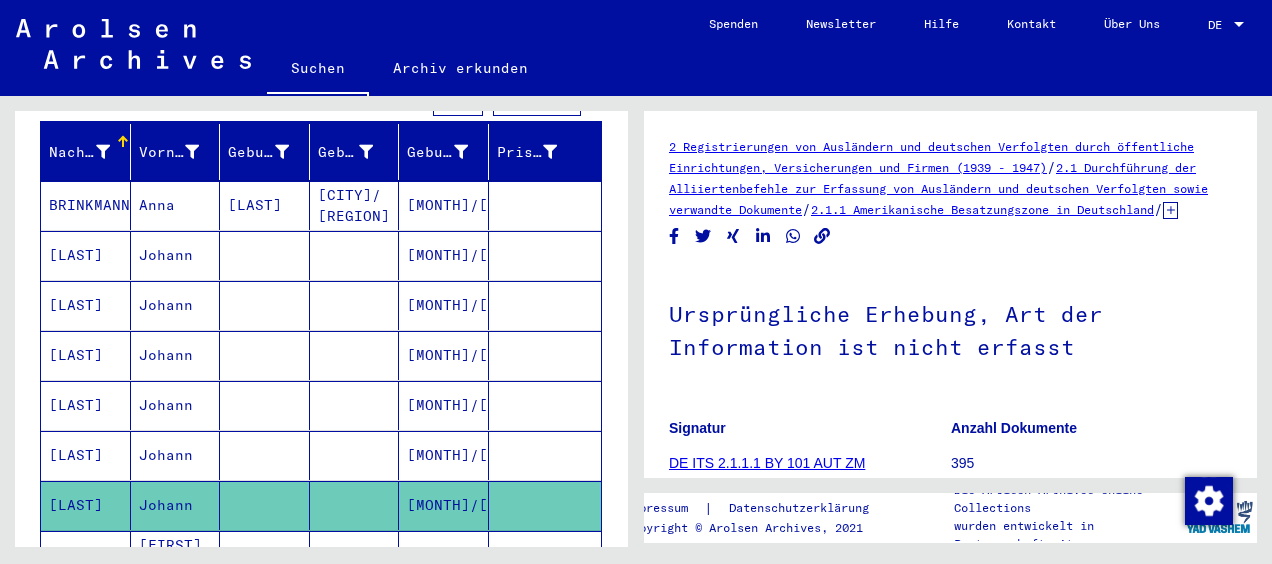 scroll, scrollTop: 0, scrollLeft: 0, axis: both 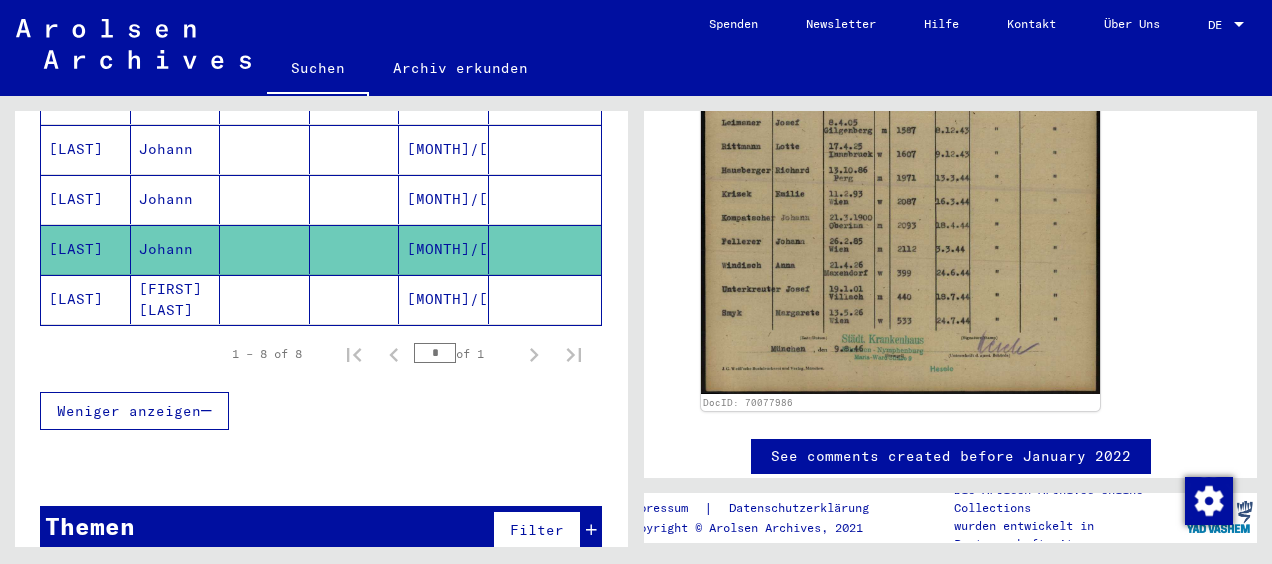 click on "[LAST]" 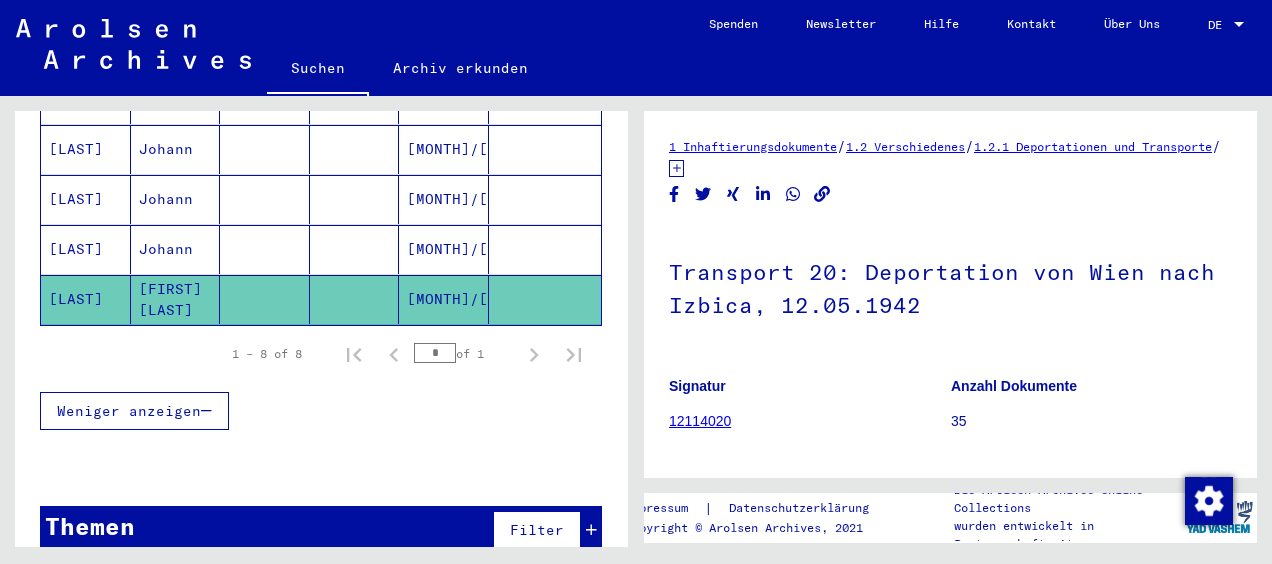 scroll, scrollTop: 0, scrollLeft: 0, axis: both 